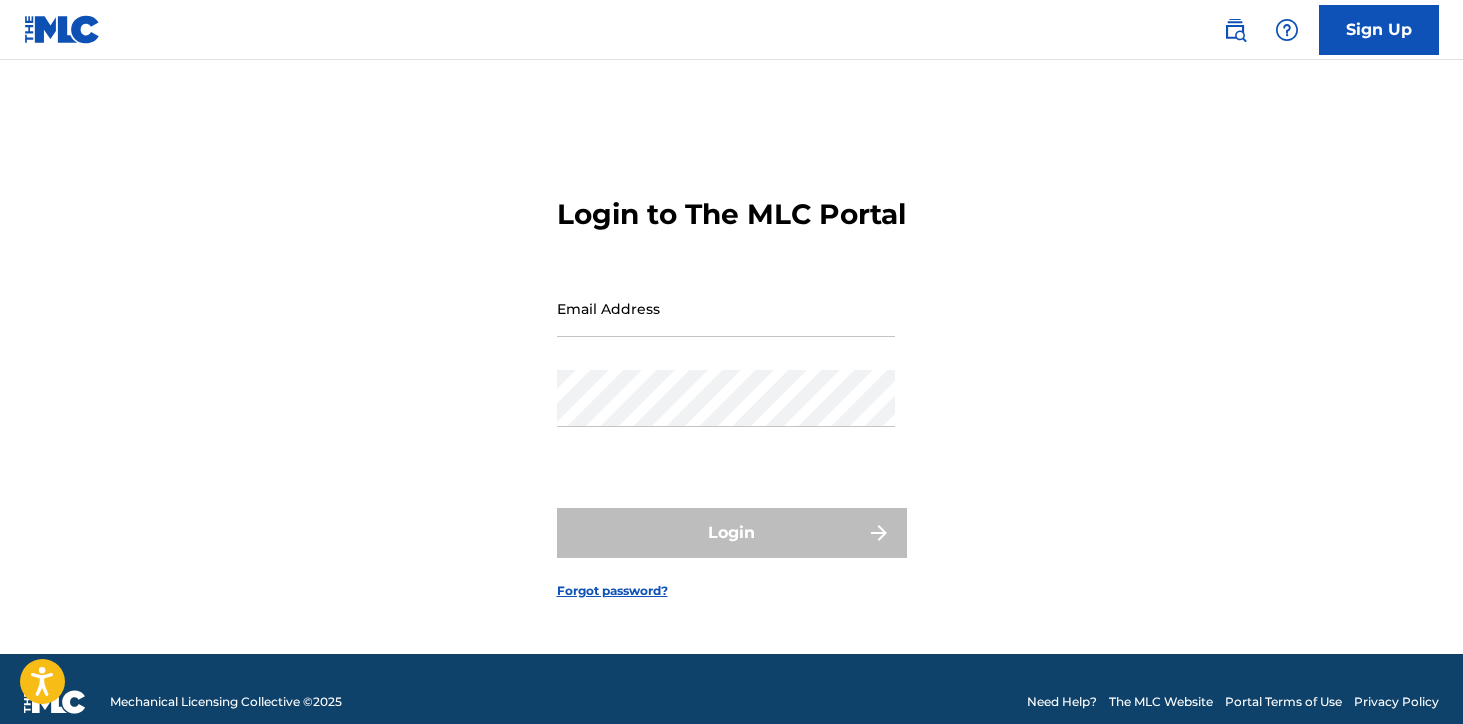scroll, scrollTop: 0, scrollLeft: 0, axis: both 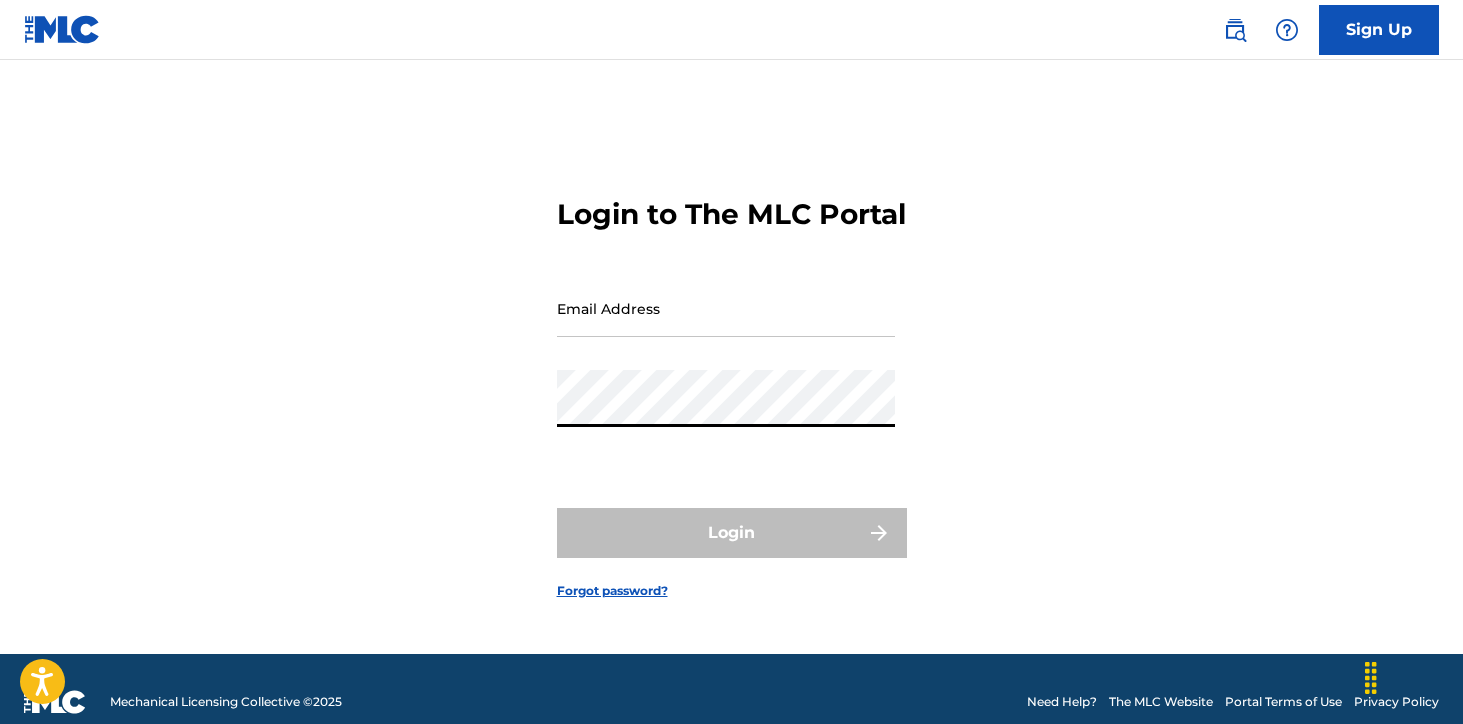 type on "[EMAIL]" 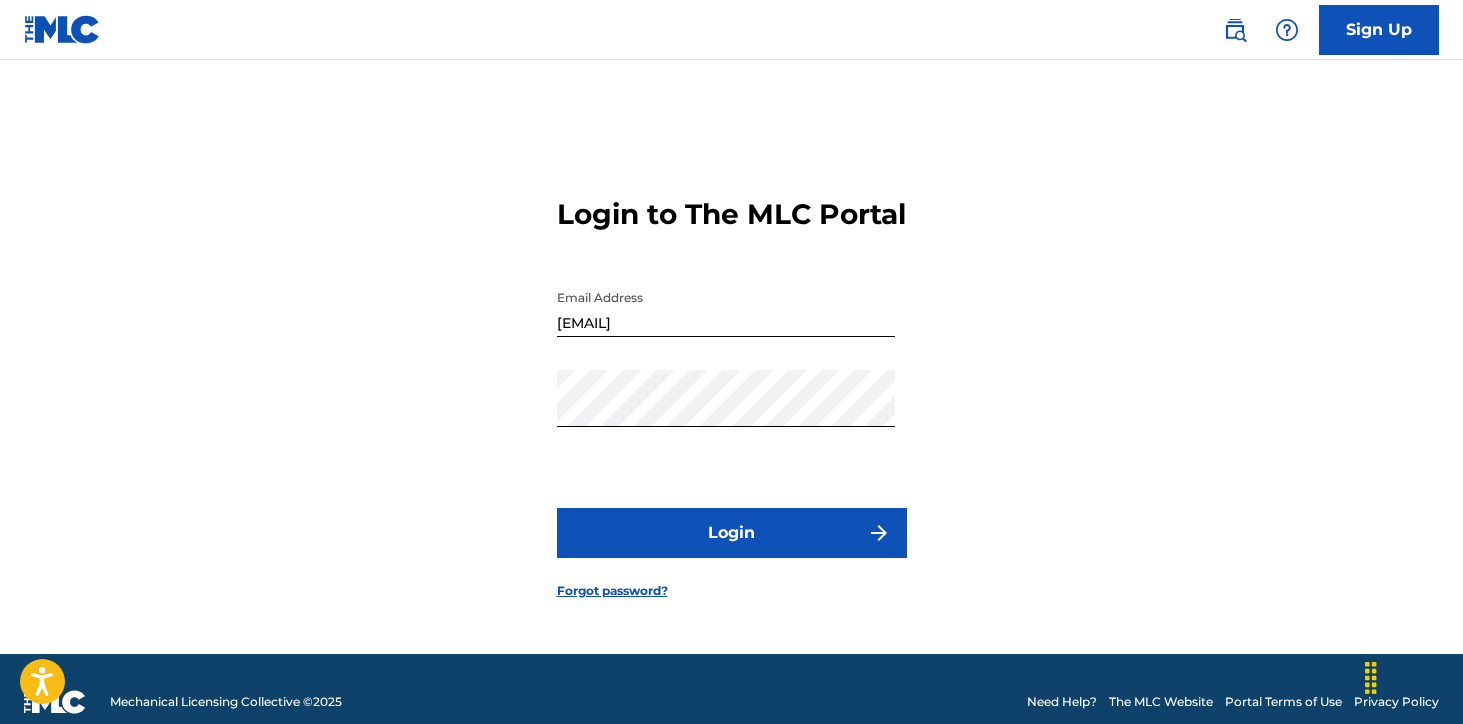 click on "Login" at bounding box center [732, 533] 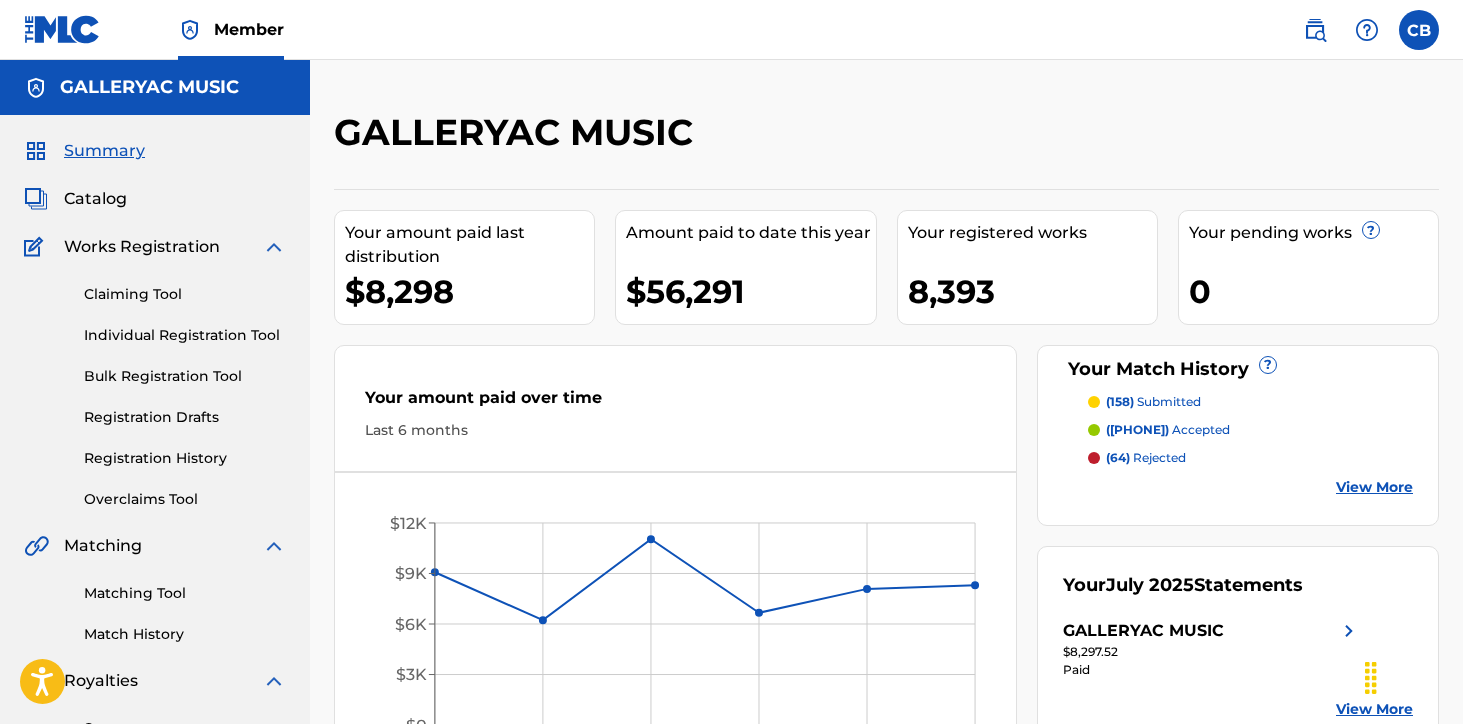 scroll, scrollTop: 0, scrollLeft: 0, axis: both 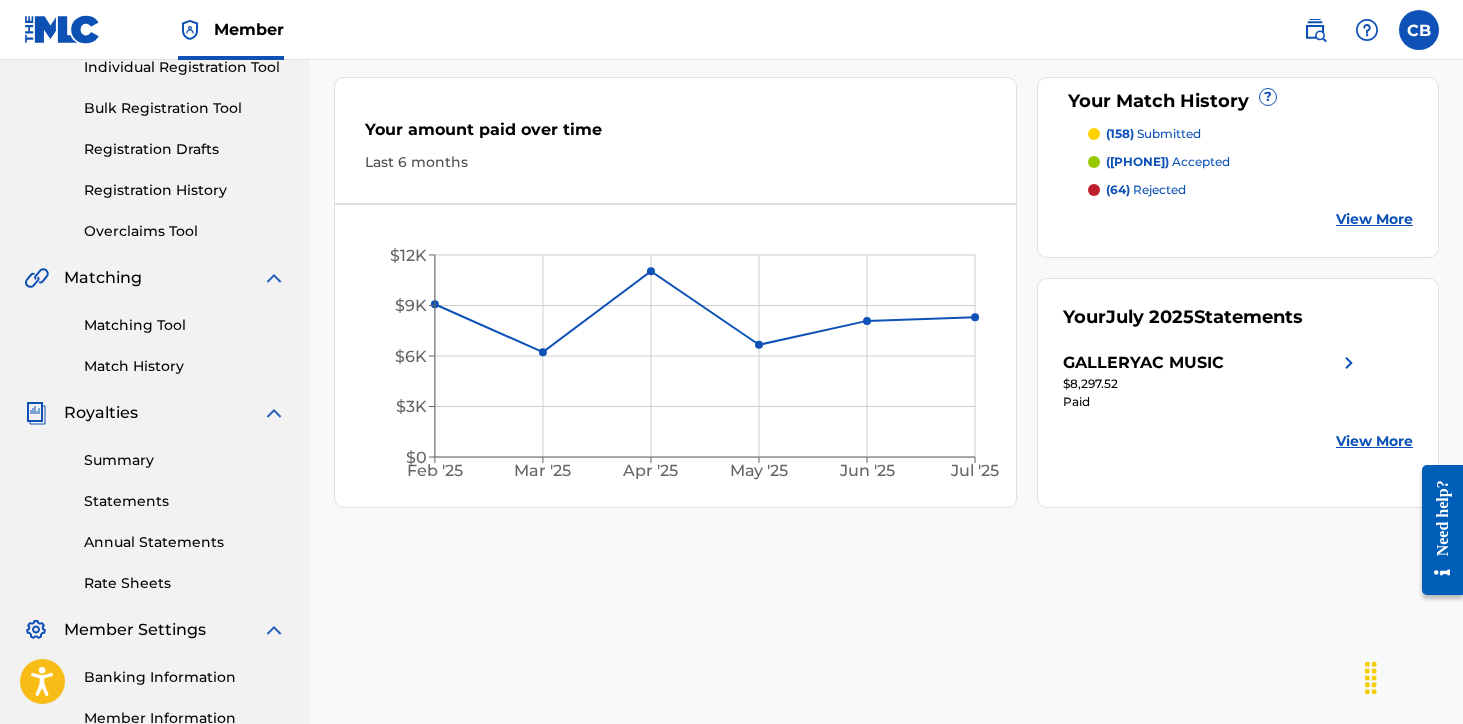 click on "Statements" at bounding box center [185, 501] 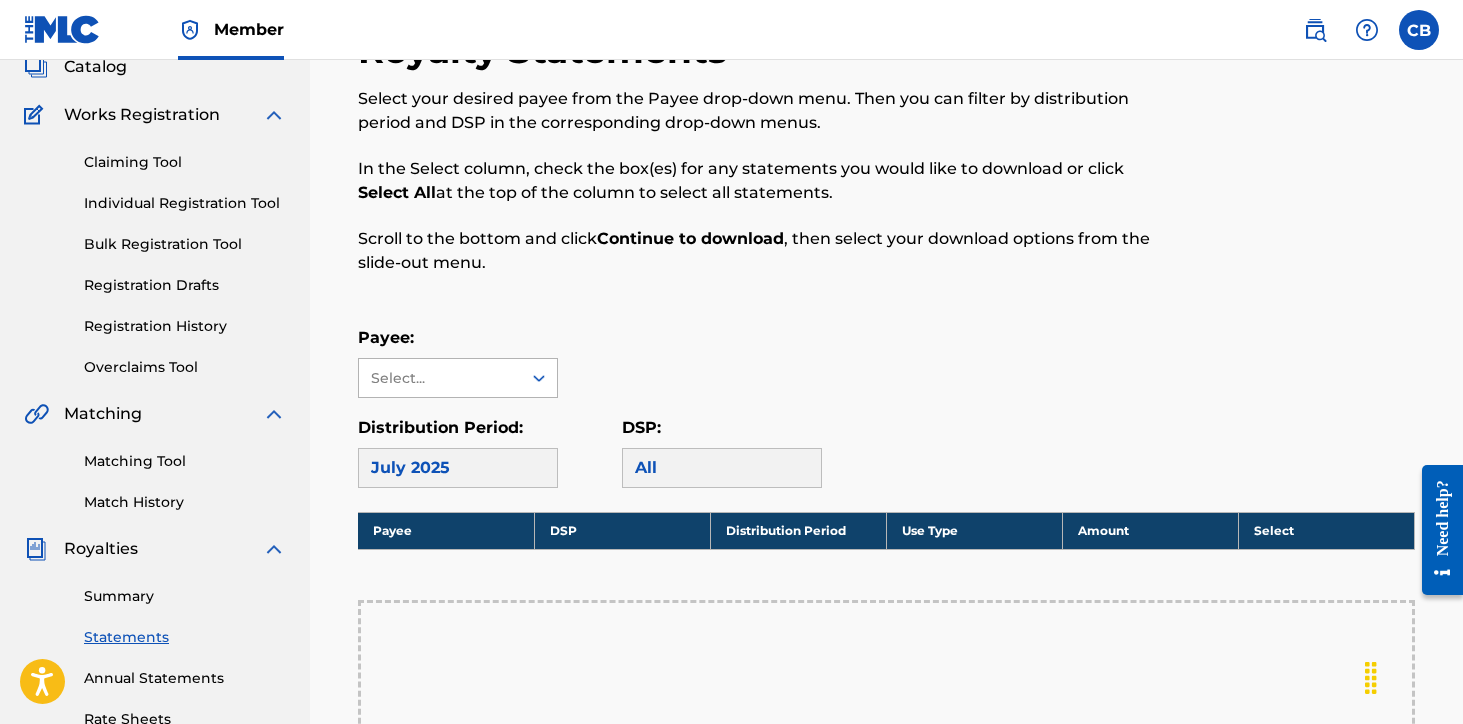 scroll, scrollTop: 145, scrollLeft: 0, axis: vertical 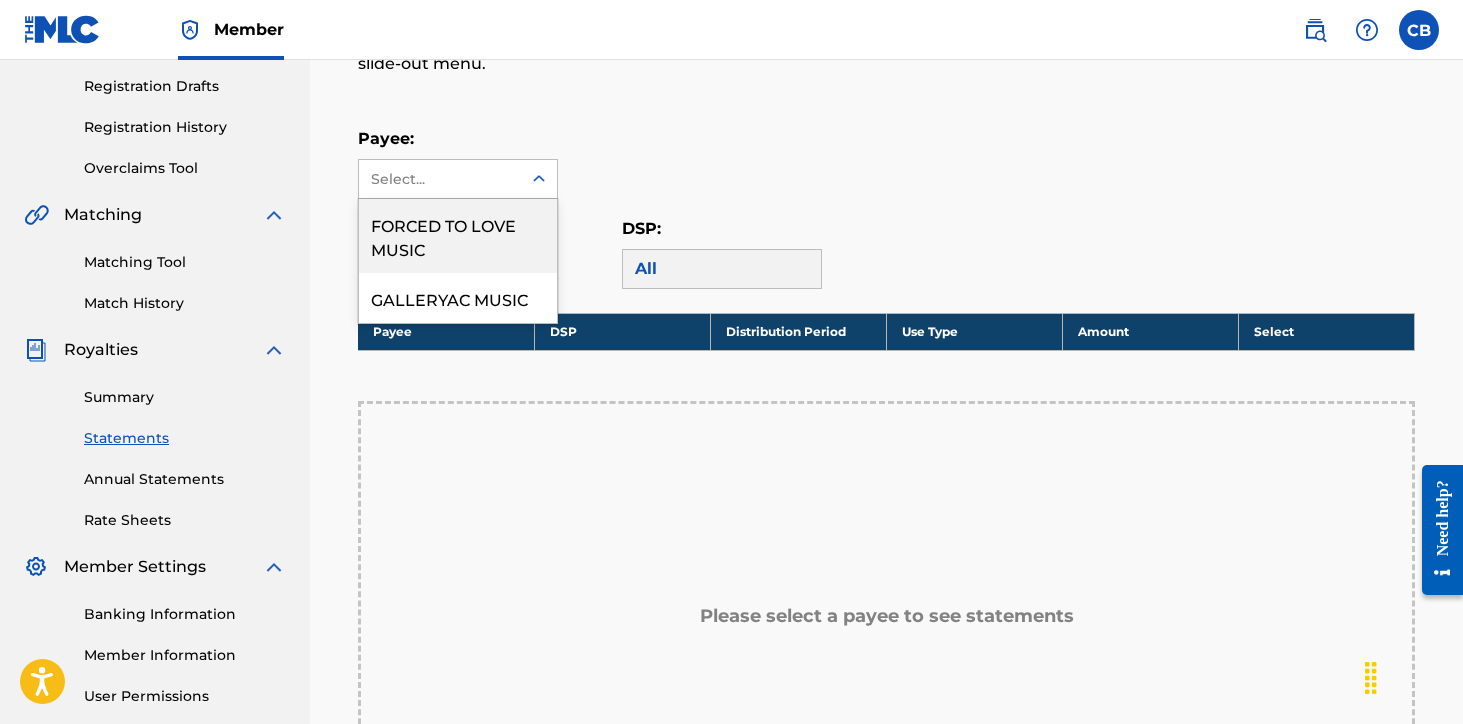 click on "Select..." at bounding box center (439, 179) 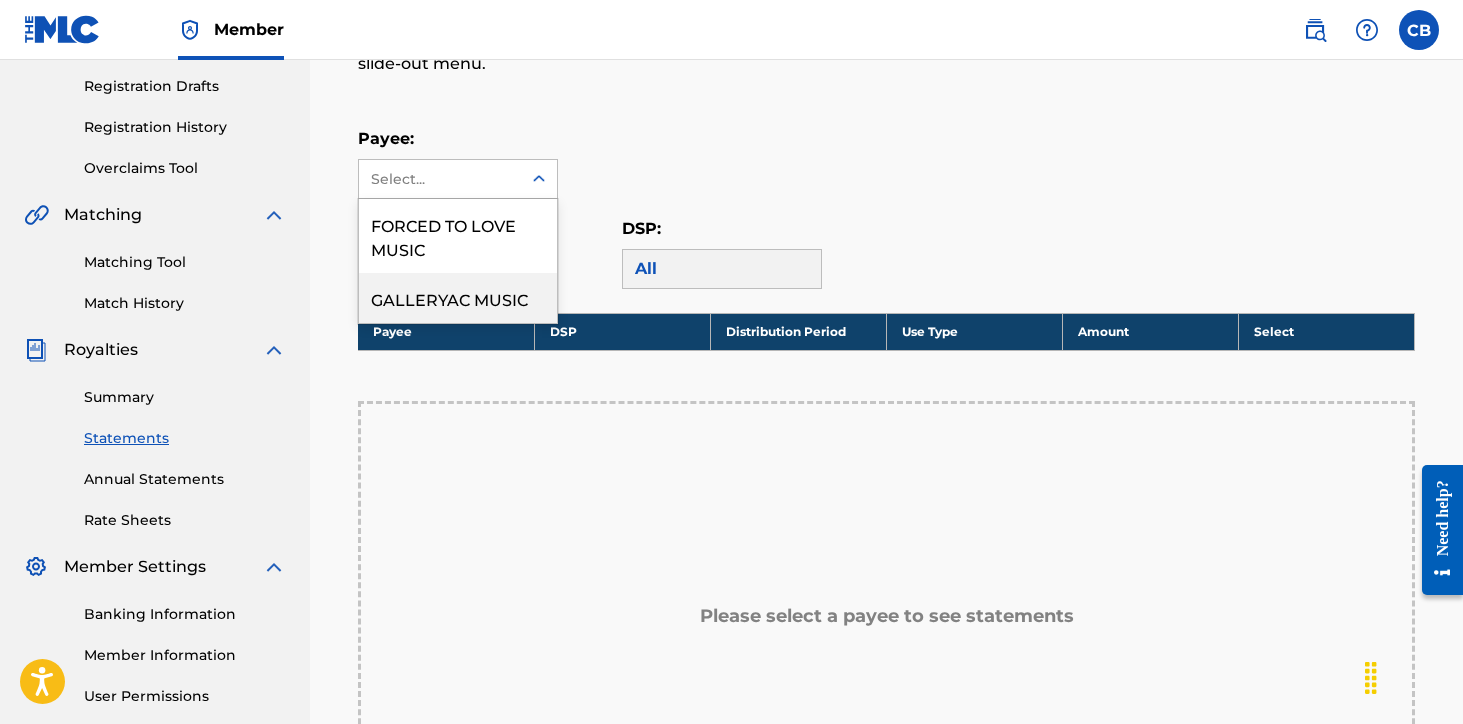 click on "GALLERYAC MUSIC" at bounding box center [458, 298] 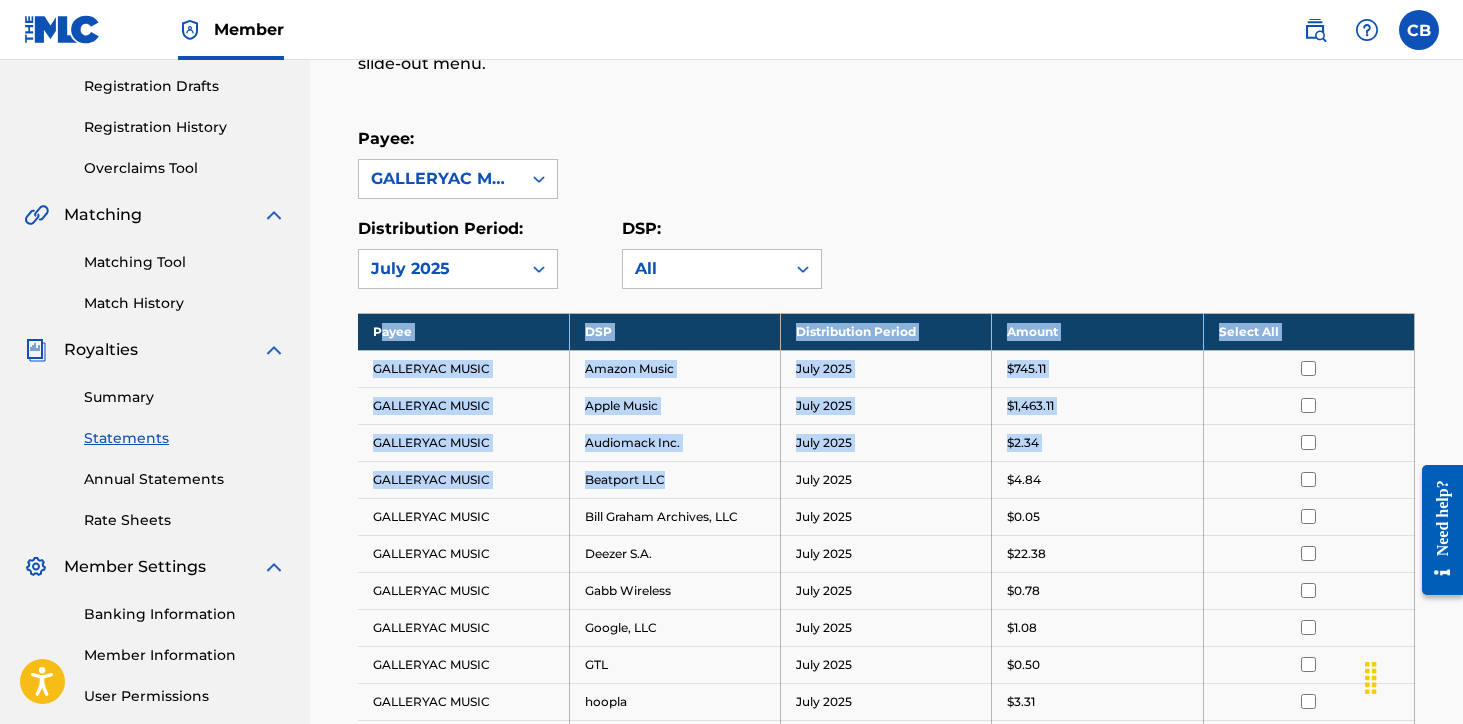 drag, startPoint x: 377, startPoint y: 328, endPoint x: 765, endPoint y: 486, distance: 418.93674 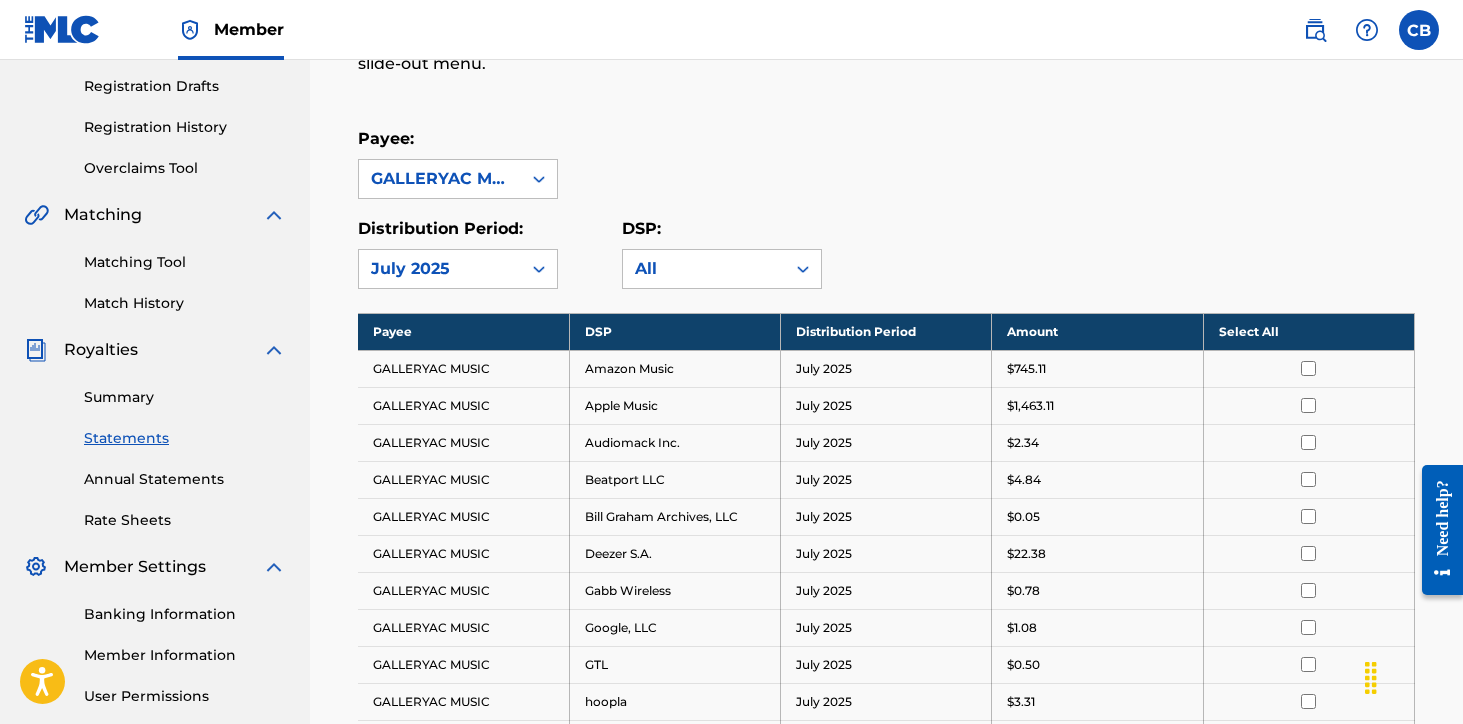 click on "Payee" at bounding box center [463, 331] 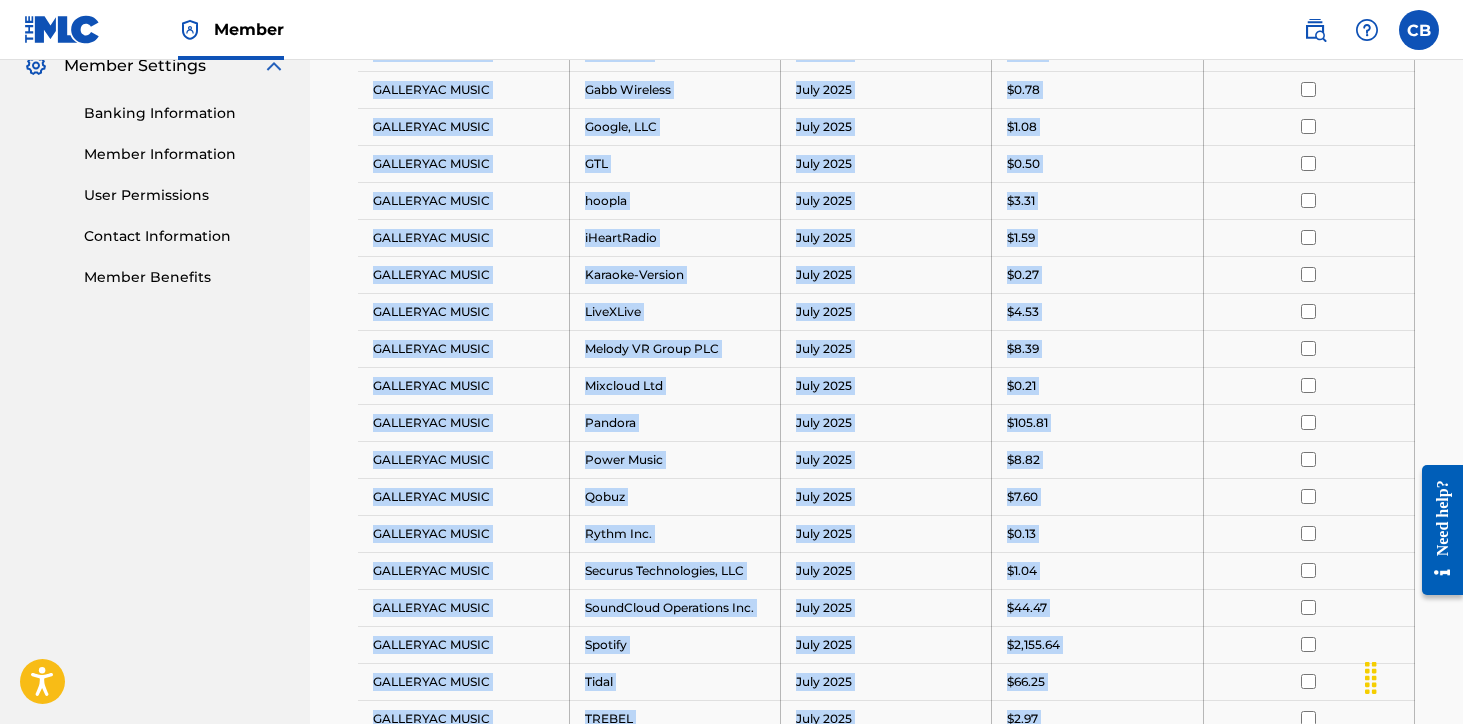 scroll, scrollTop: 1262, scrollLeft: 0, axis: vertical 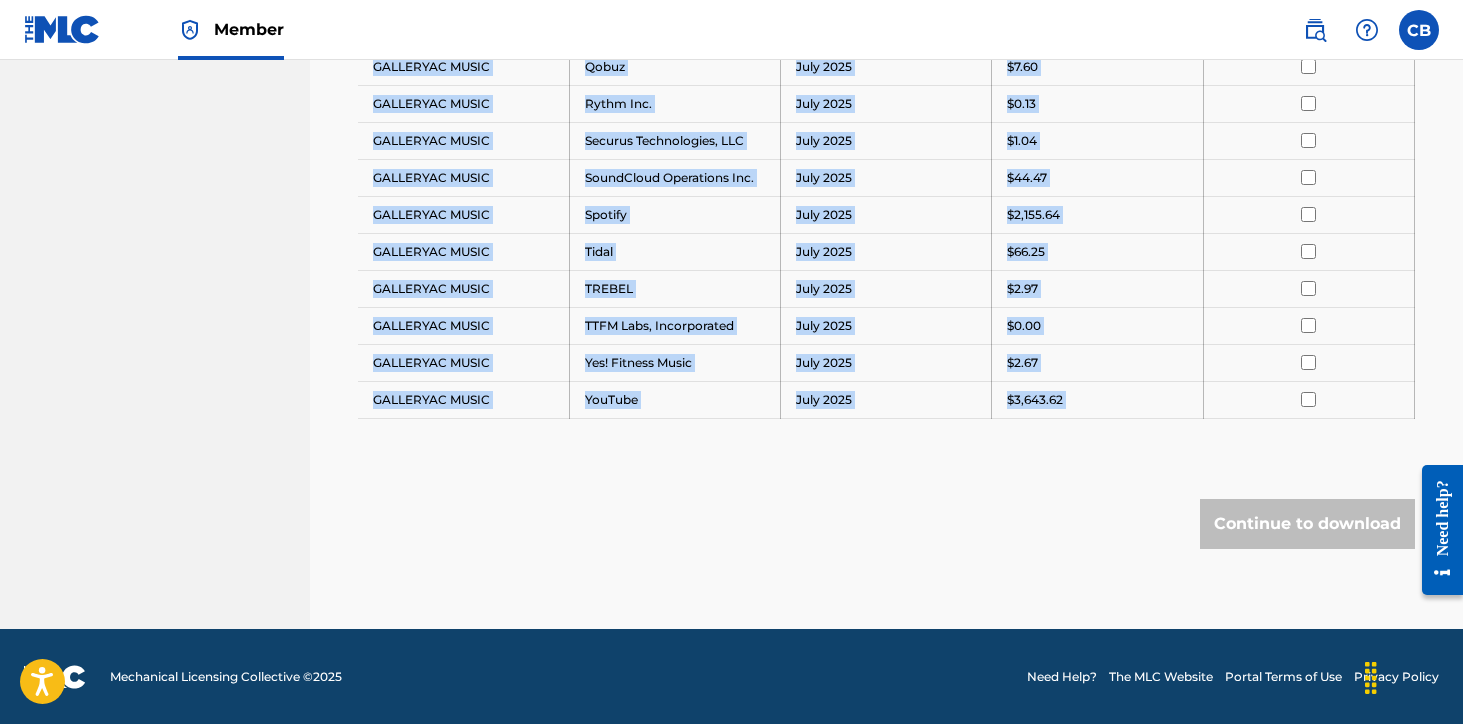 drag, startPoint x: 364, startPoint y: 330, endPoint x: 1108, endPoint y: 438, distance: 751.79785 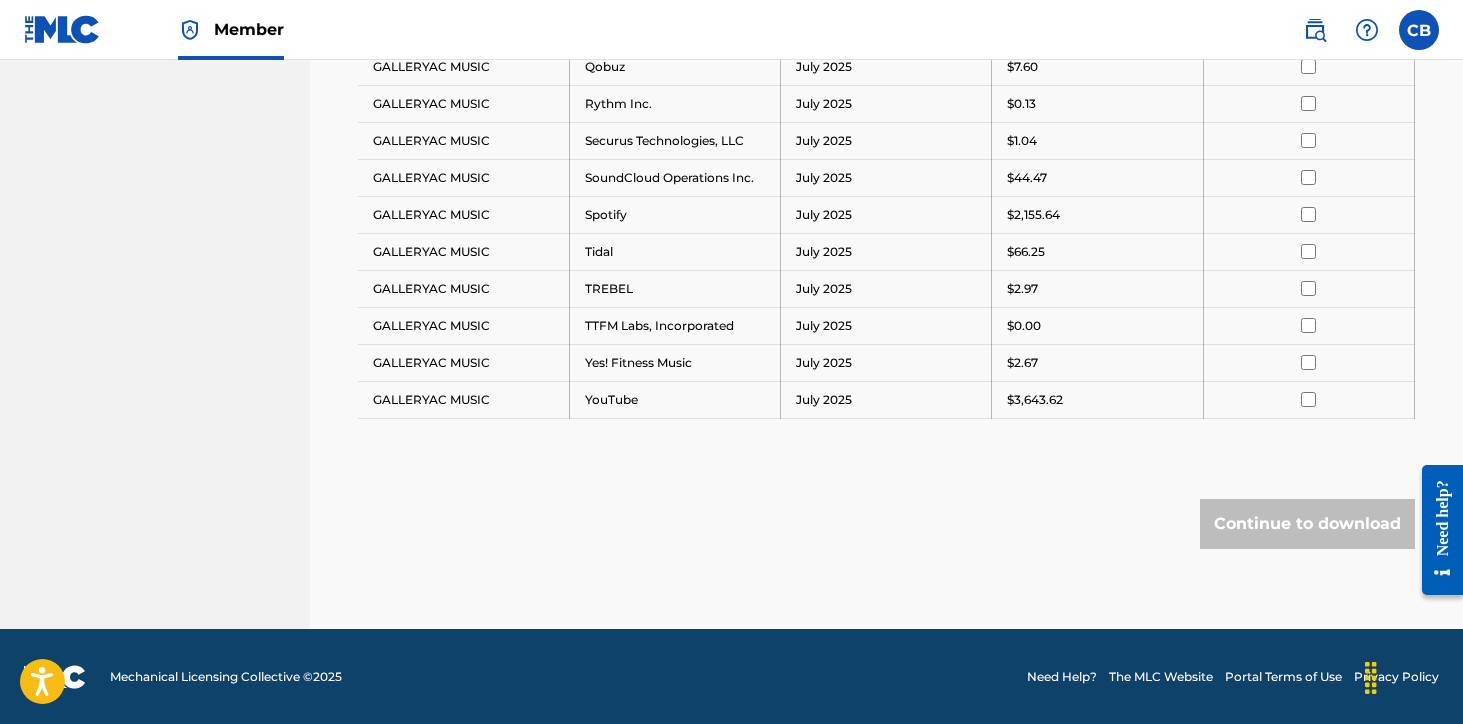 click on "Royalty Statements Select your desired payee from the Payee drop-down menu. Then you can filter by distribution period and DSP in the corresponding drop-down menus. In the Select column, check the box(es) for any statements you would like to download or click    Select All   at the top of the column to select all statements. Scroll to the bottom and click  Continue to download , then select your download options from the slide-out menu. Payee: GALLERYAC MUSIC Distribution Period: July 2025 DSP: All Payee DSP Distribution Period Amount Select All GALLERYAC MUSIC Amazon Music July 2025 $745.11 GALLERYAC MUSIC Apple Music July 2025 $1,463.11 GALLERYAC MUSIC Audiomack Inc. July 2025 $2.34 GALLERYAC MUSIC Beatport LLC July 2025 $4.84 GALLERYAC MUSIC Bill Graham Archives, LLC July 2025 $0.05 GALLERYAC MUSIC Deezer S.A. July 2025 $22.38 GALLERYAC MUSIC Gabb Wireless July 2025 $0.78 GALLERYAC MUSIC Google, LLC July 2025 $1.08 GALLERYAC MUSIC GTL  July 2025 $0.50 GALLERYAC MUSIC hoopla July 2025 $3.31 GALLERYAC MUSIC" at bounding box center [886, -237] 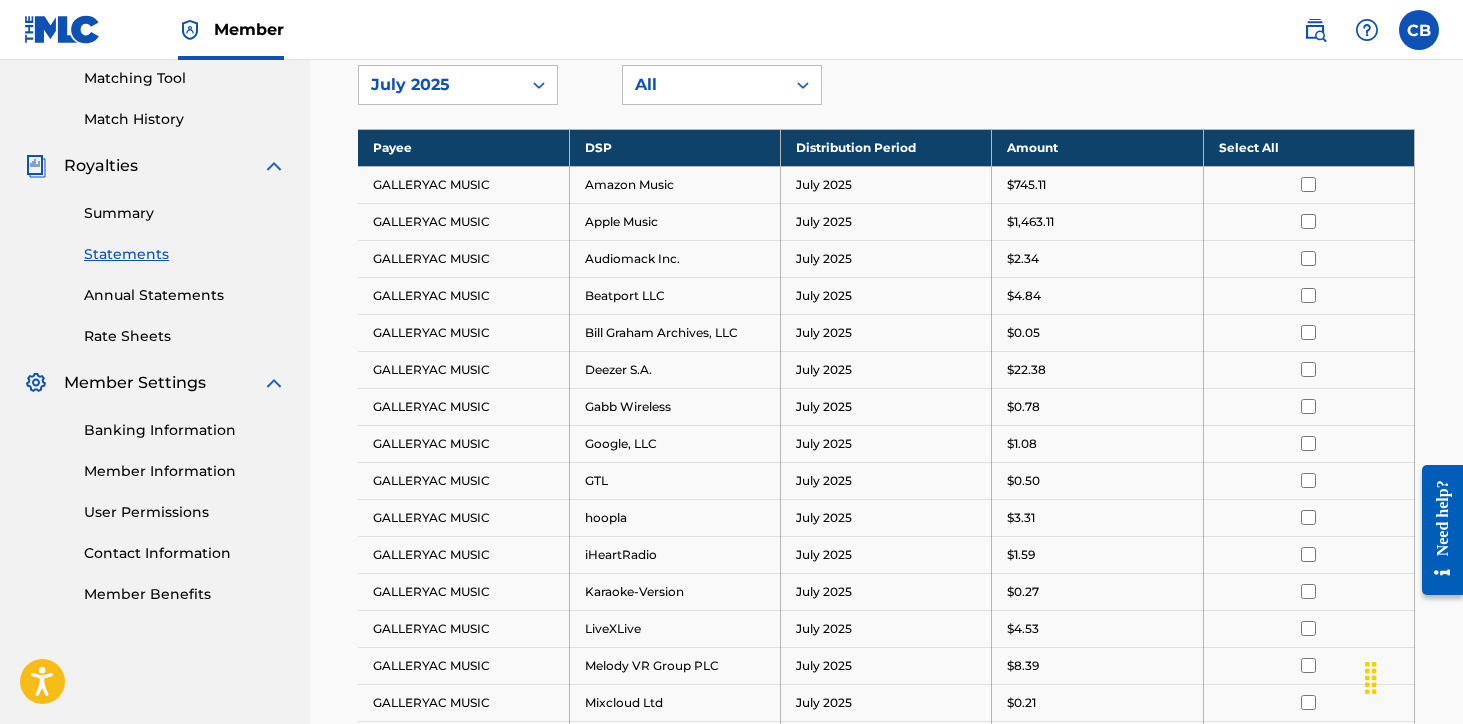 scroll, scrollTop: 506, scrollLeft: 0, axis: vertical 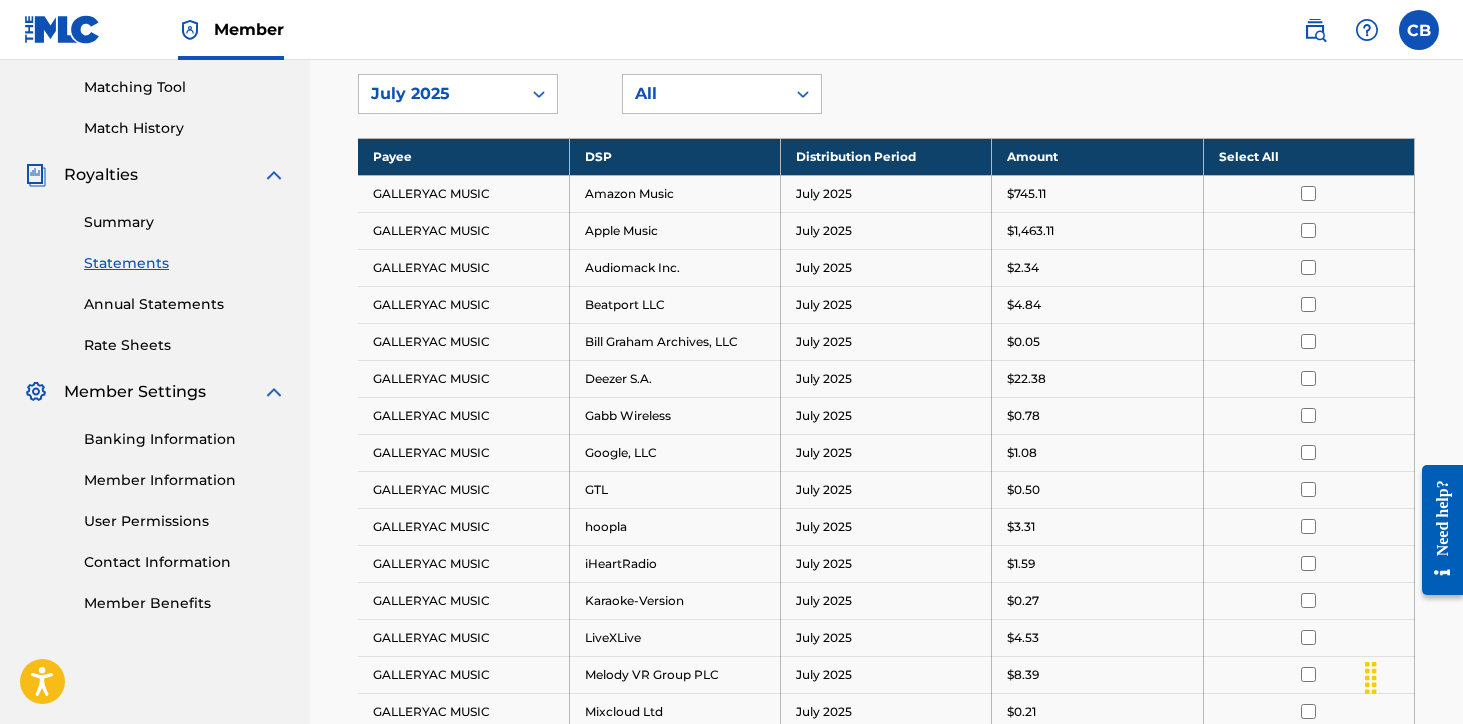click on "Select All" at bounding box center [1308, 156] 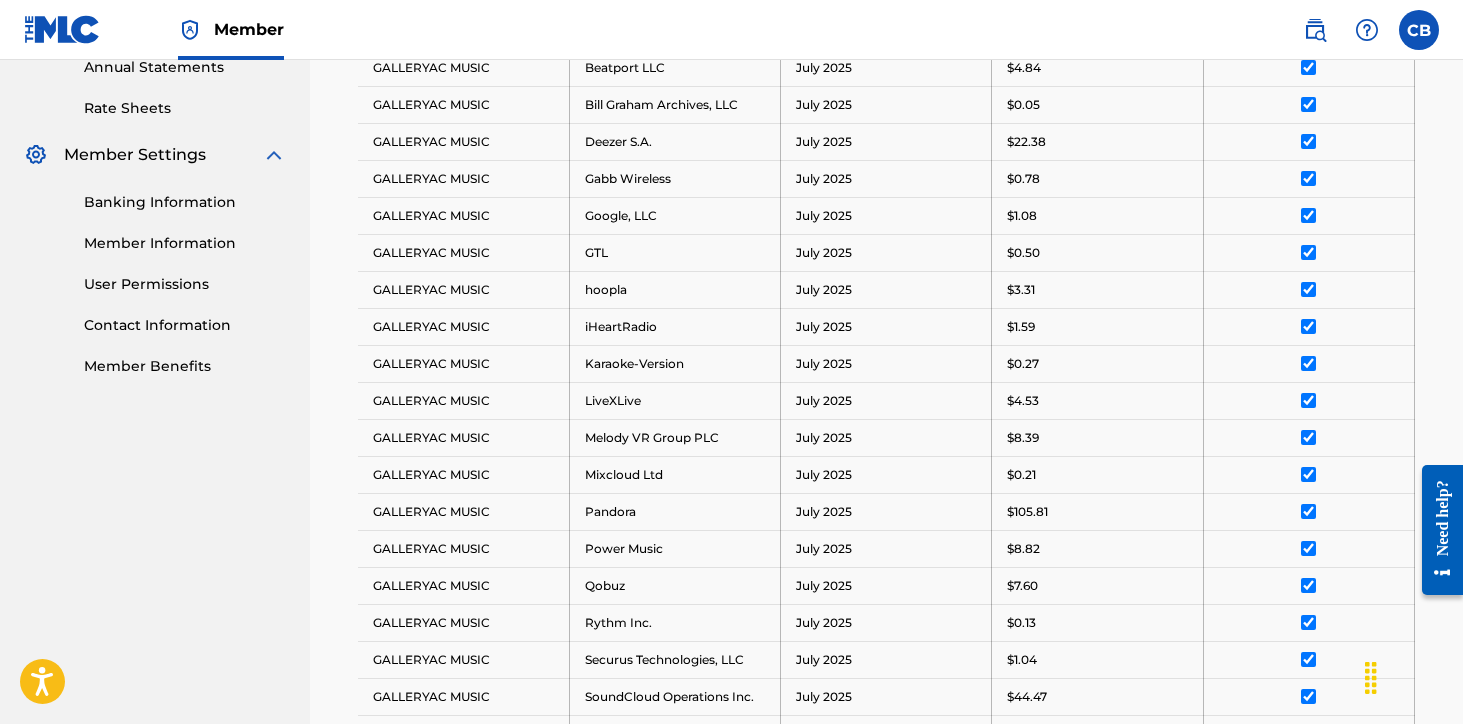 scroll, scrollTop: 1262, scrollLeft: 0, axis: vertical 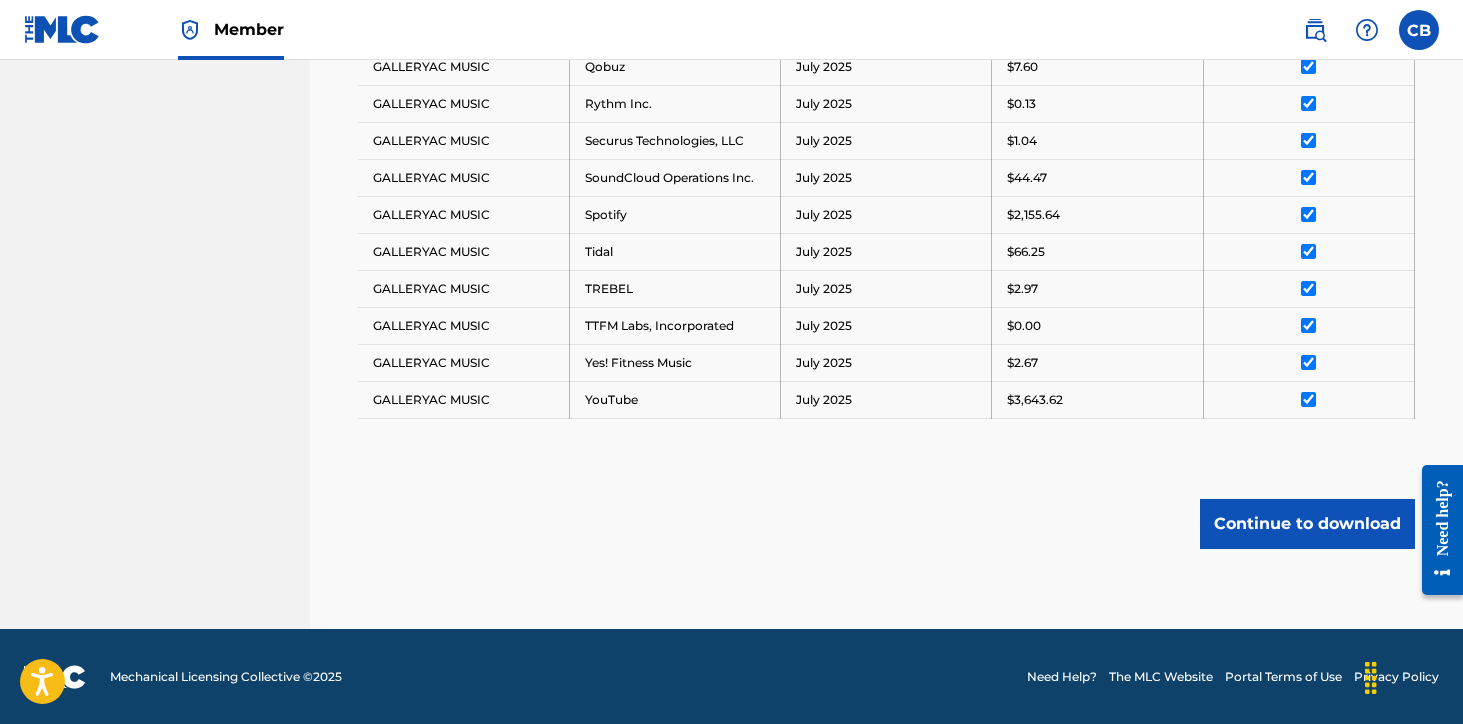 click on "Continue to download" at bounding box center (1307, 524) 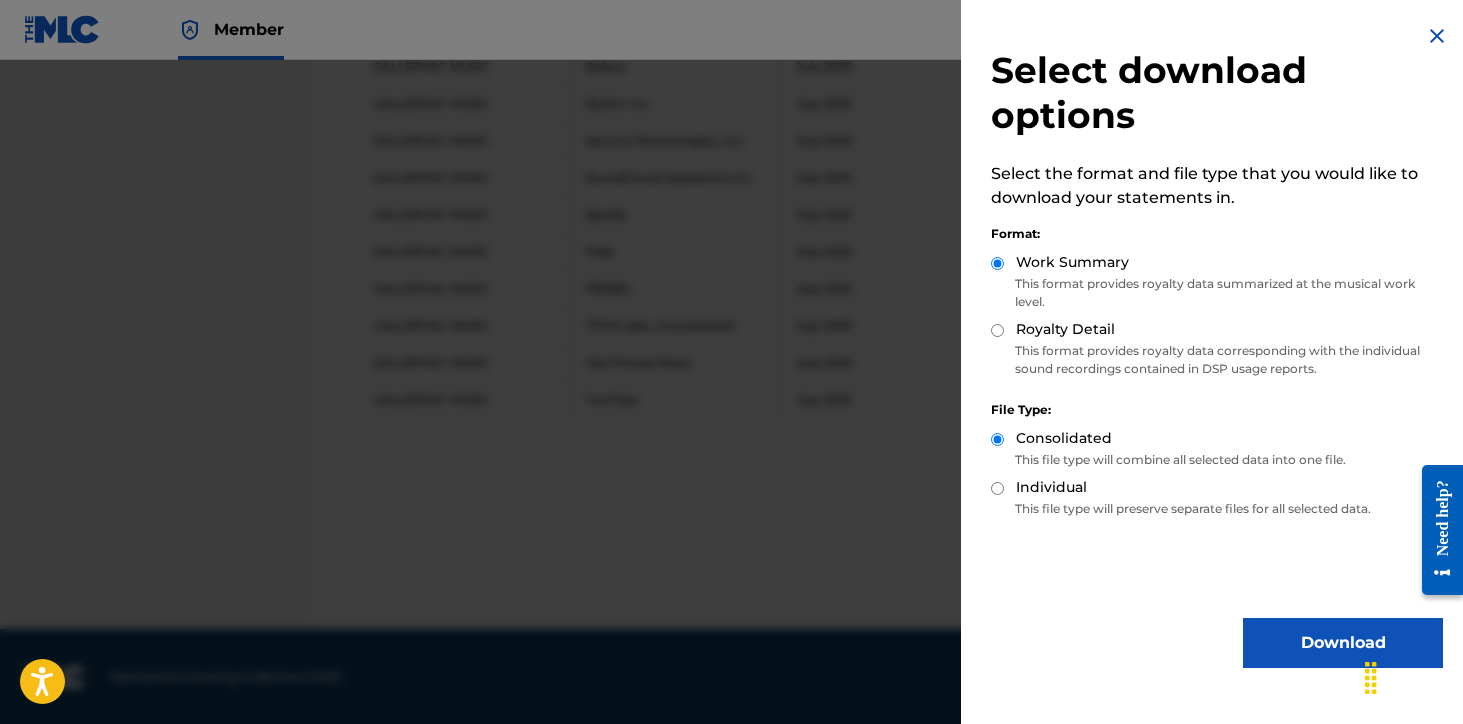 click on "Download" at bounding box center (1343, 643) 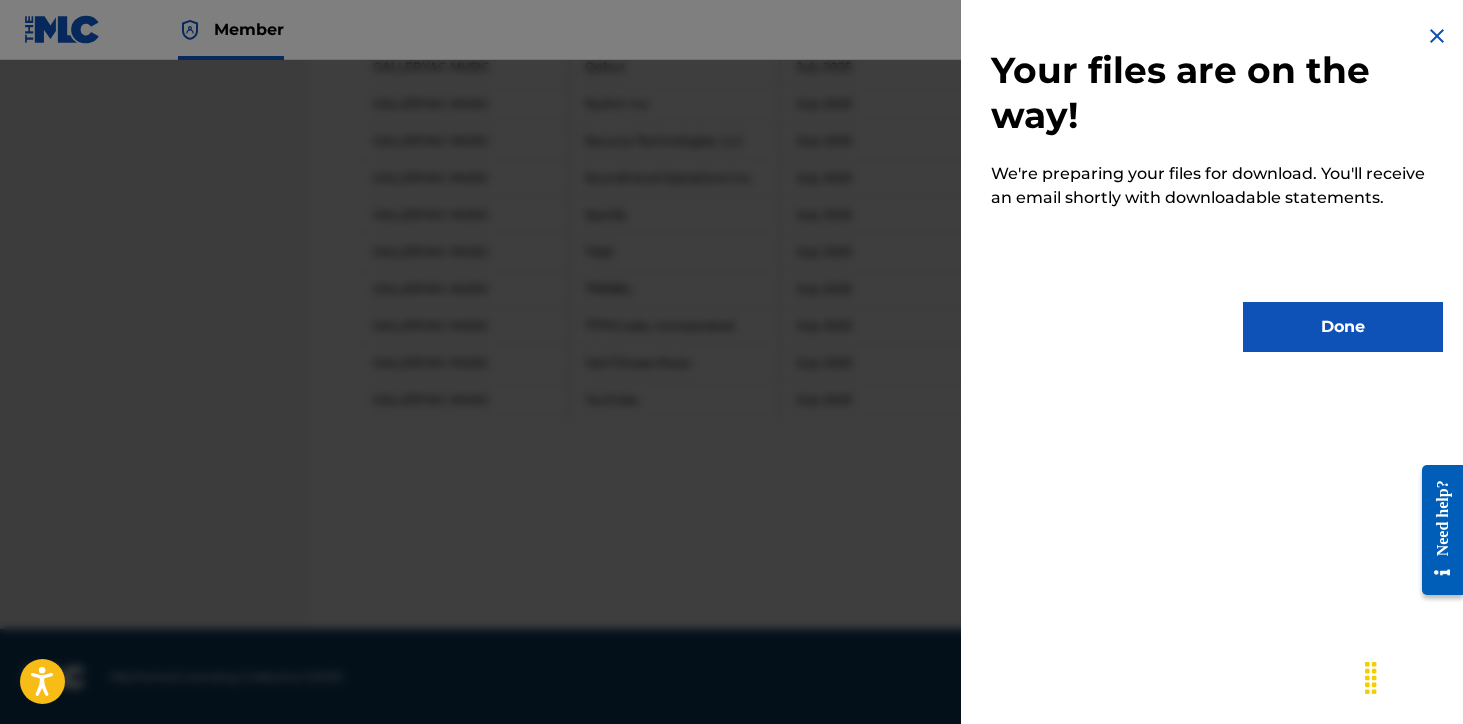 click on "Done" at bounding box center [1343, 327] 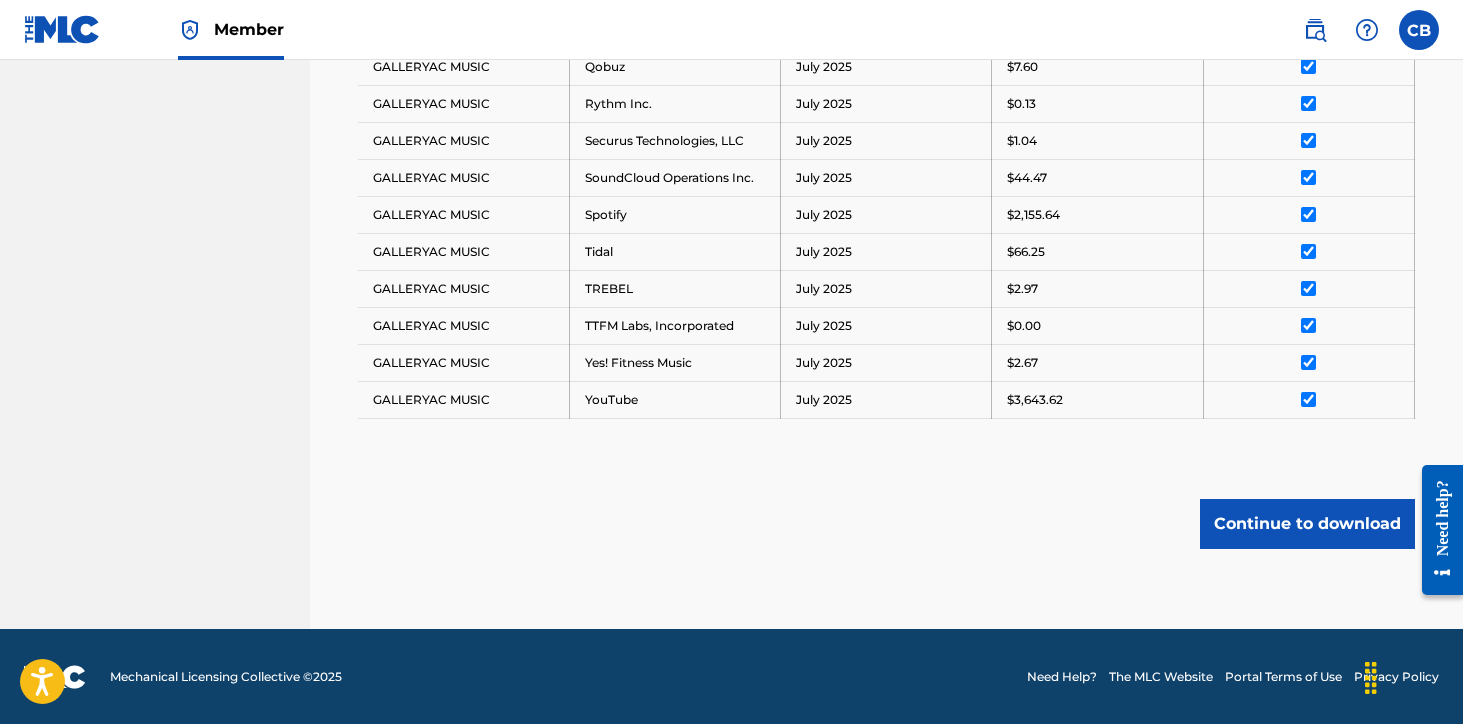 click on "Royalty Statements Select your desired payee from the Payee drop-down menu. Then you can filter by distribution period and DSP in the corresponding drop-down menus. In the Select column, check the box(es) for any statements you would like to download or click    Select All   at the top of the column to select all statements. Scroll to the bottom and click  Continue to download , then select your download options from the slide-out menu. Payee: GALLERYAC MUSIC Distribution Period: July 2025 DSP: All Payee DSP Distribution Period Amount Deselect All GALLERYAC MUSIC Amazon Music July 2025 $745.11 GALLERYAC MUSIC Apple Music July 2025 $1,463.11 GALLERYAC MUSIC Audiomack Inc. July 2025 $2.34 GALLERYAC MUSIC Beatport LLC July 2025 $4.84 GALLERYAC MUSIC Bill Graham Archives, LLC July 2025 $0.05 GALLERYAC MUSIC Deezer S.A. July 2025 $22.38 GALLERYAC MUSIC Gabb Wireless July 2025 $0.78 GALLERYAC MUSIC Google, LLC July 2025 $1.08 GALLERYAC MUSIC GTL  July 2025 $0.50 GALLERYAC MUSIC hoopla July 2025 $3.31 iHeartRadio" at bounding box center (886, -237) 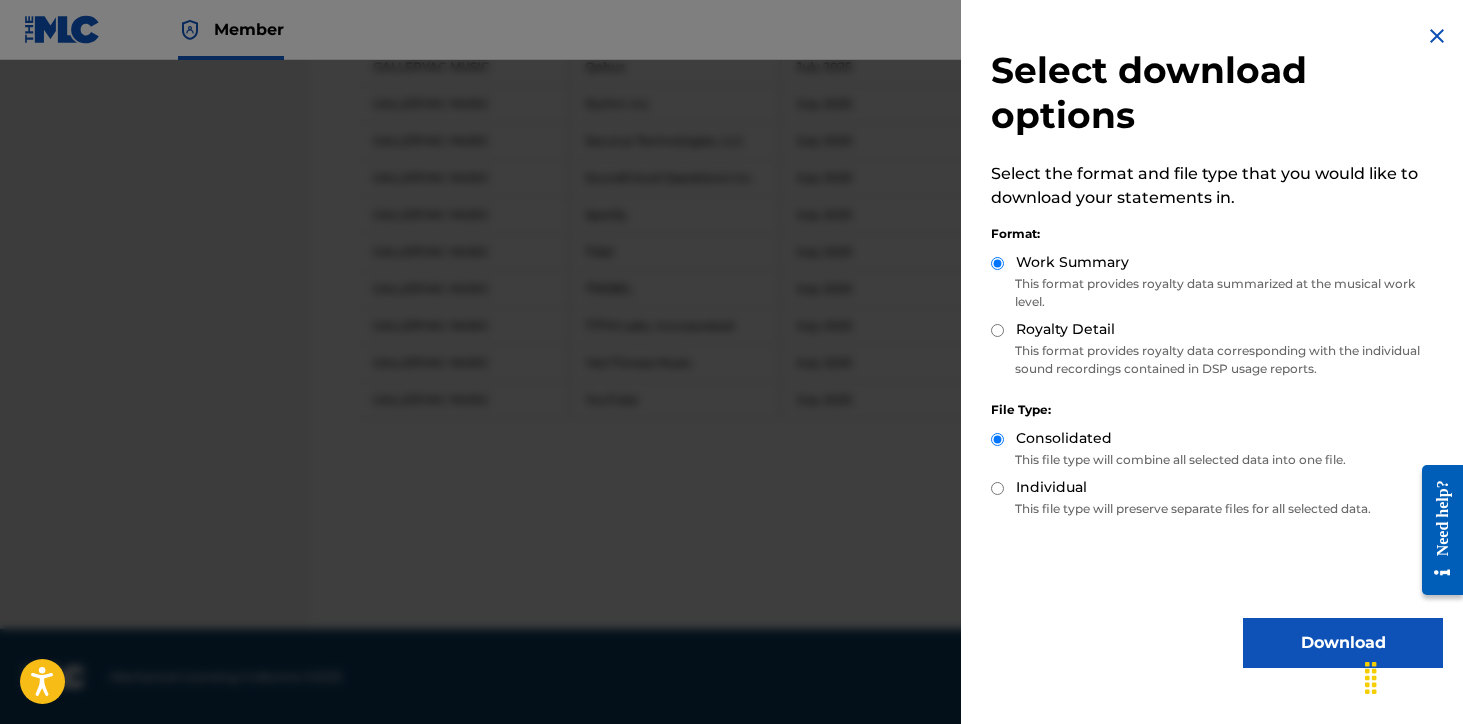 click on "Royalty Detail" at bounding box center [1065, 329] 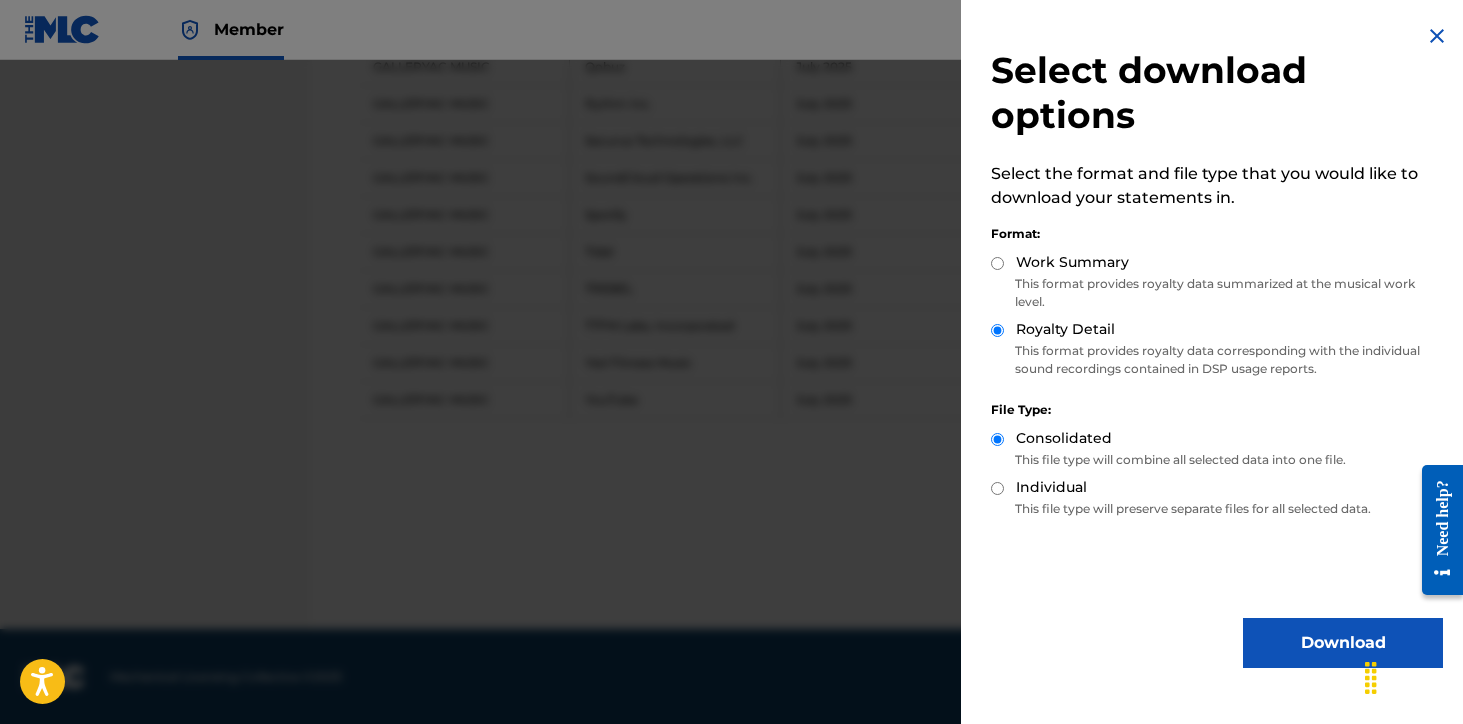 click on "Download" at bounding box center [1343, 643] 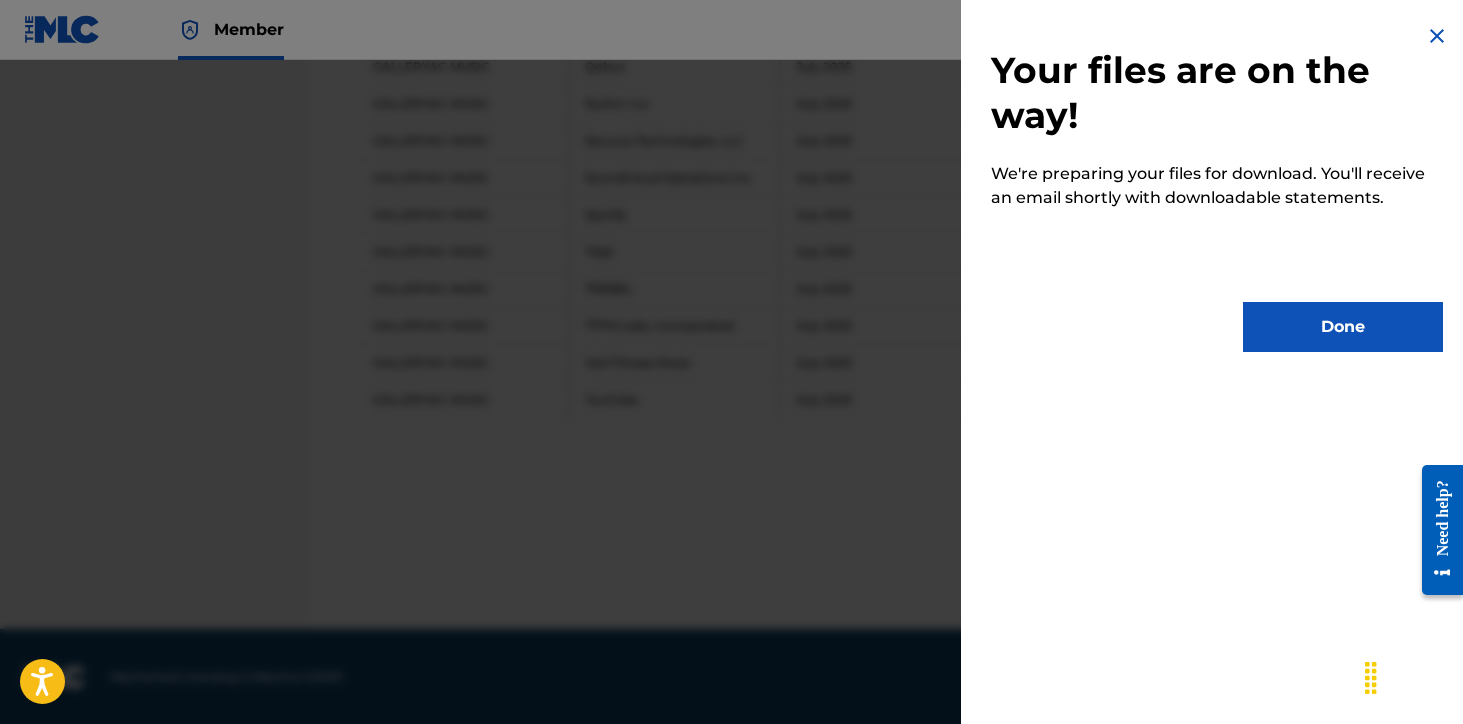 click on "Done" at bounding box center [1217, 327] 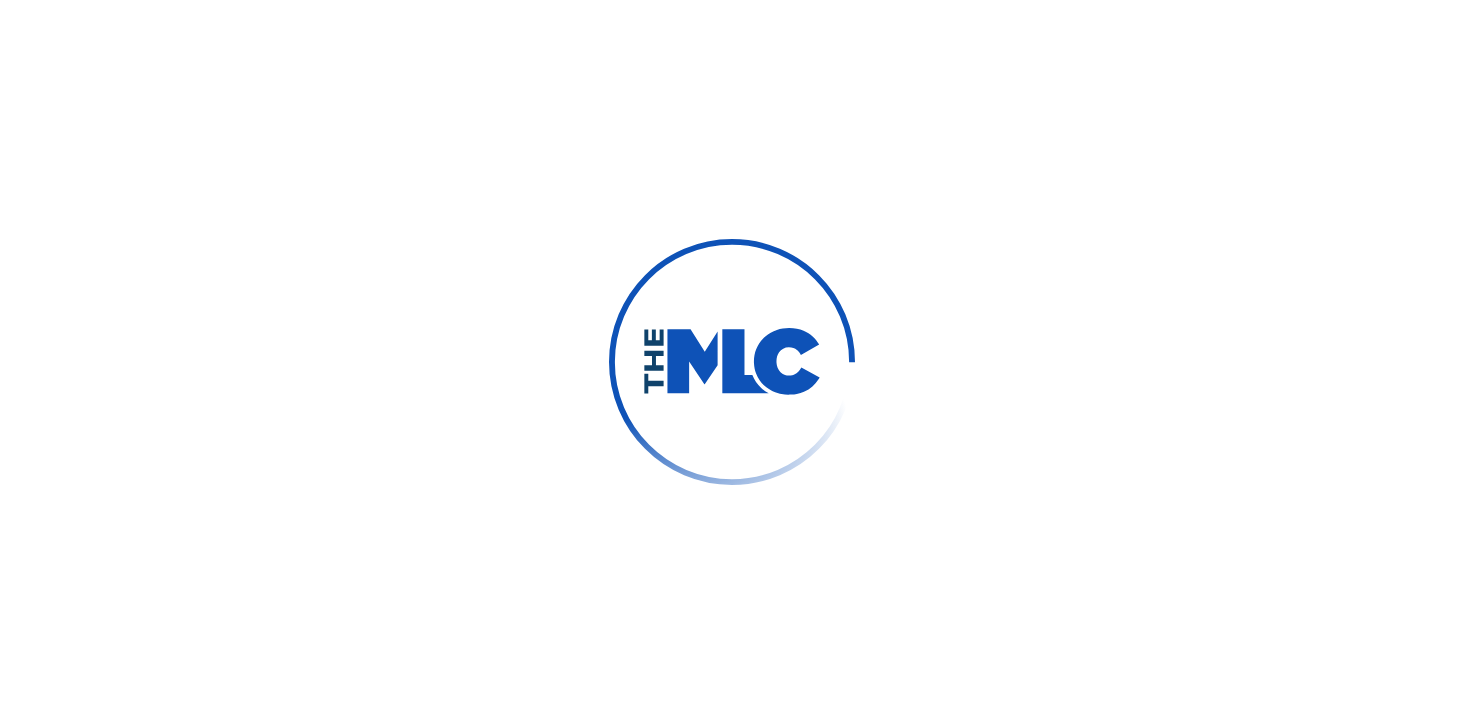 scroll, scrollTop: 0, scrollLeft: 0, axis: both 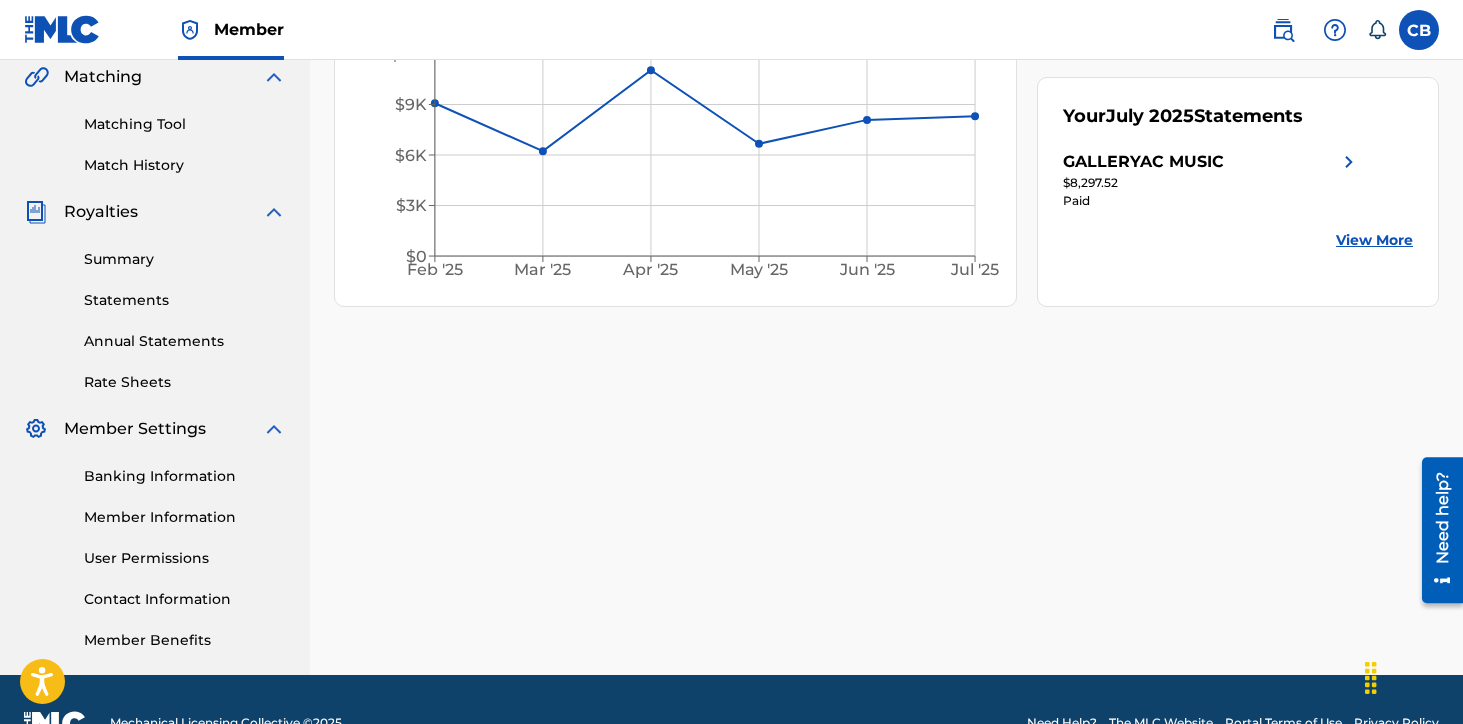 click on "Statements" at bounding box center (185, 300) 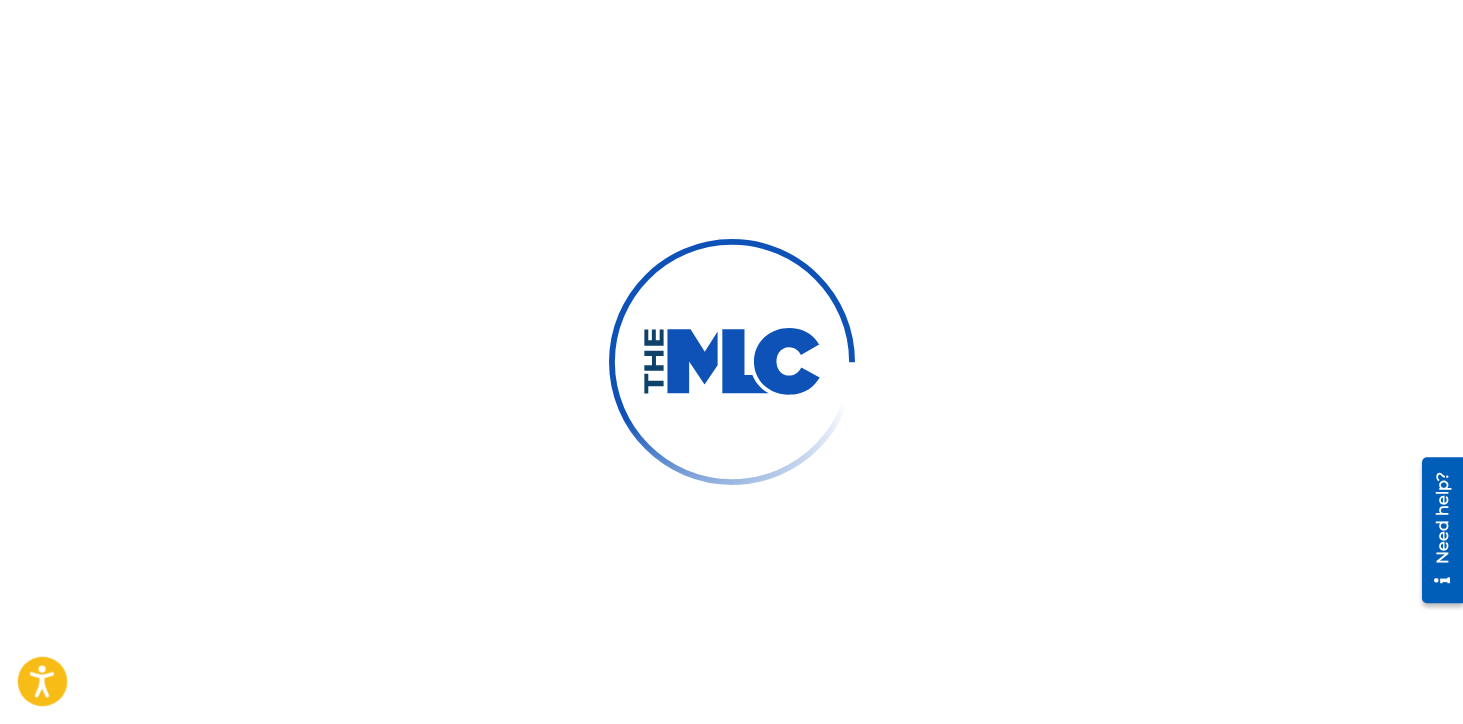 scroll, scrollTop: 0, scrollLeft: 0, axis: both 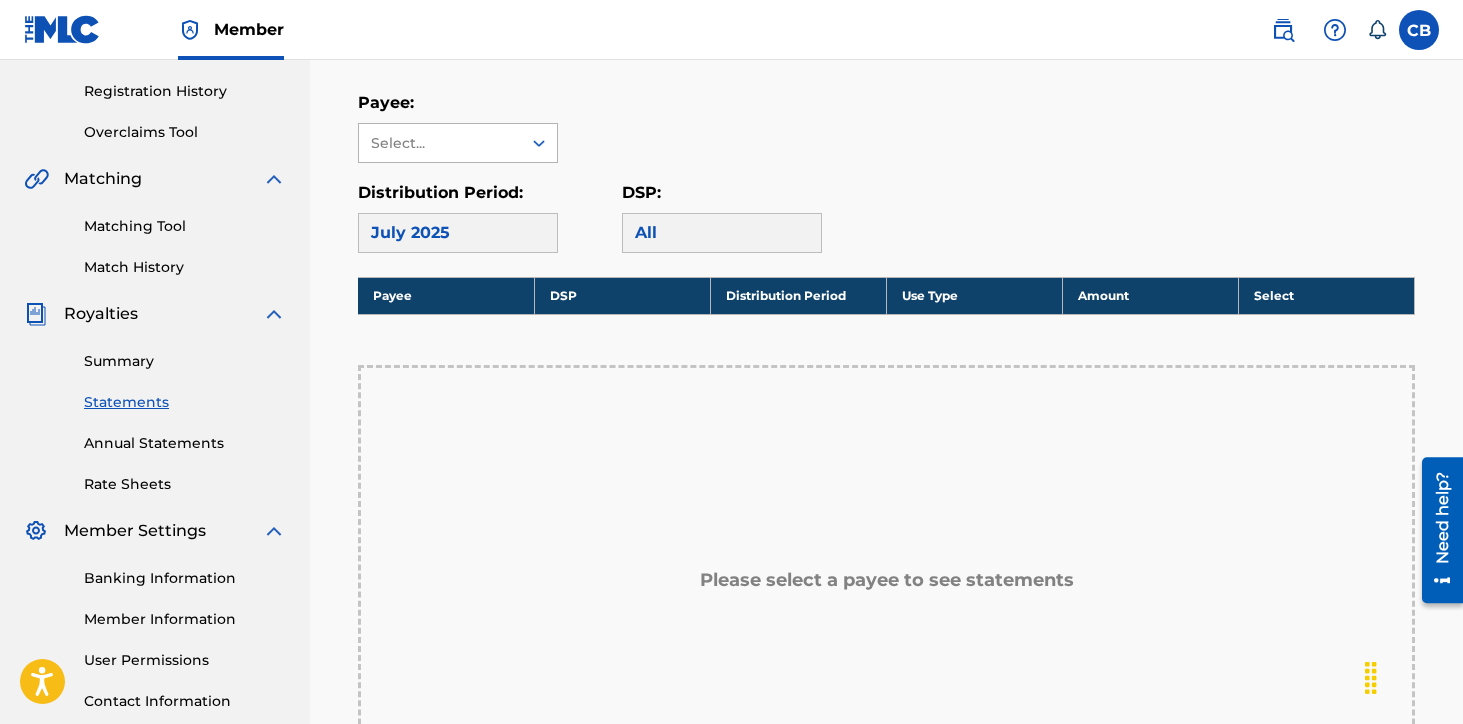 click on "Select..." at bounding box center [439, 143] 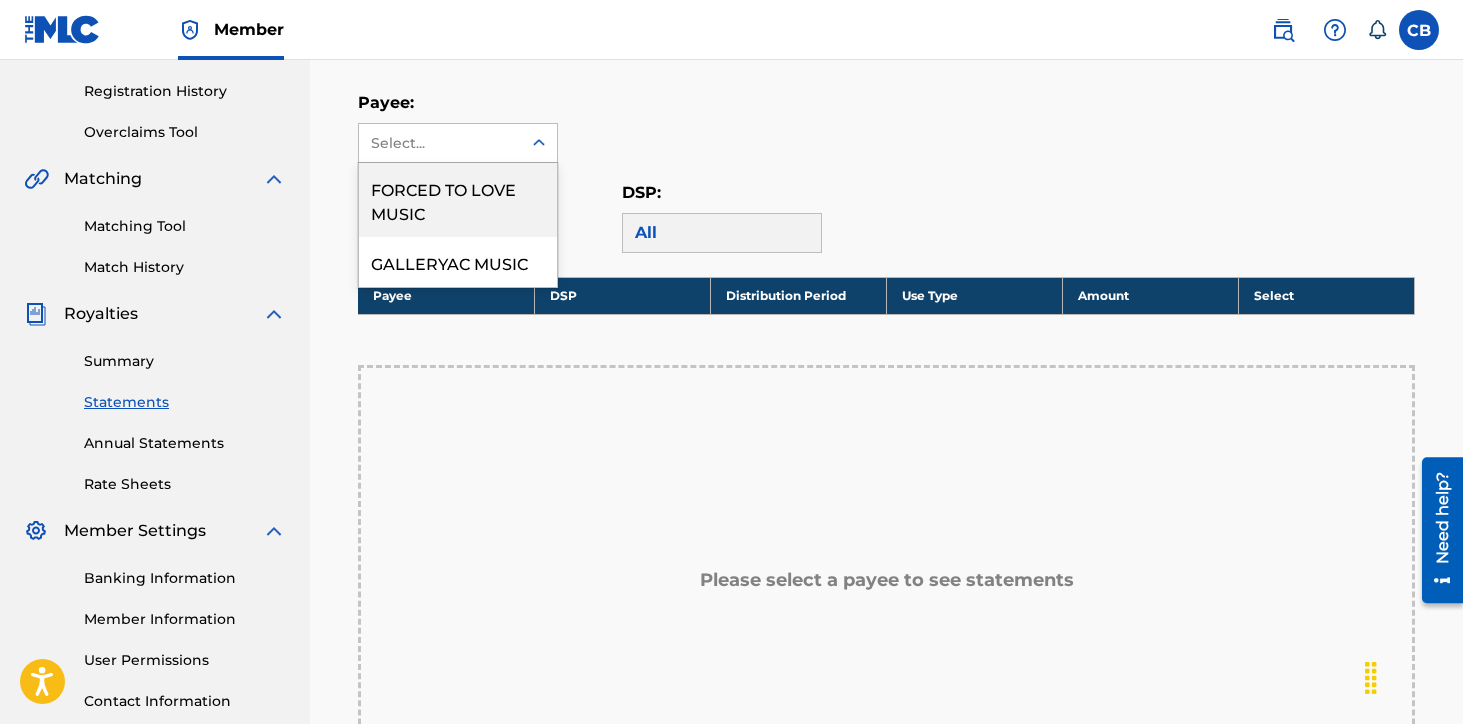 click on "FORCED TO LOVE MUSIC" at bounding box center (458, 200) 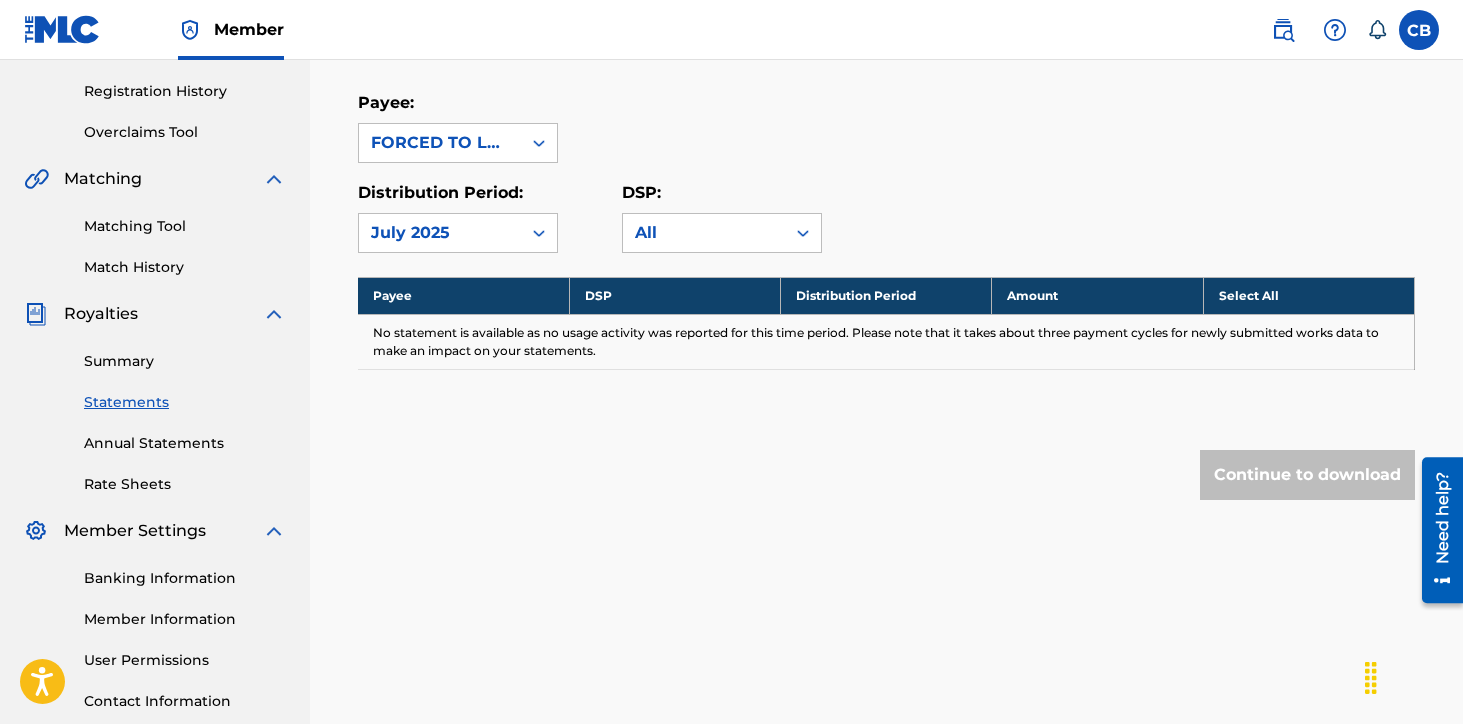 click on "FORCED TO LOVE MUSIC" at bounding box center (440, 143) 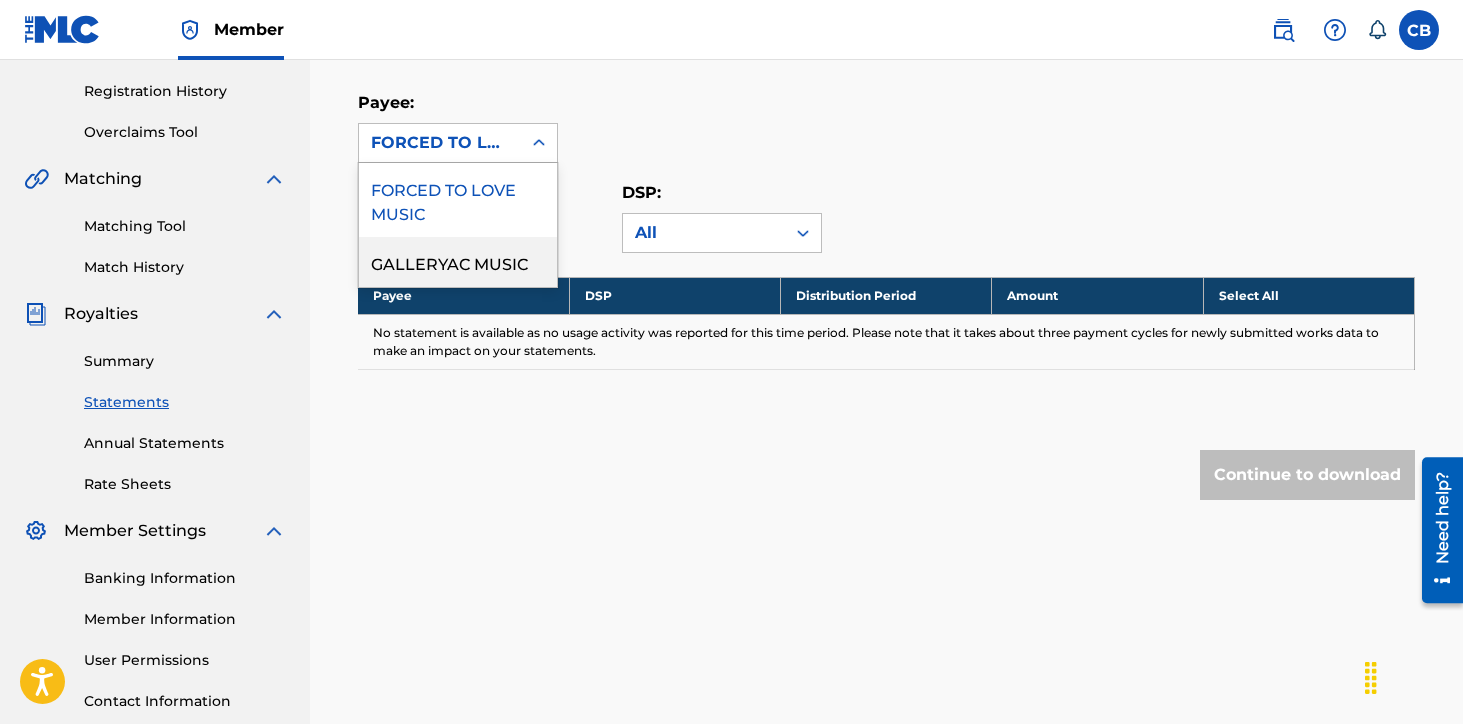 click on "GALLERYAC MUSIC" at bounding box center [458, 262] 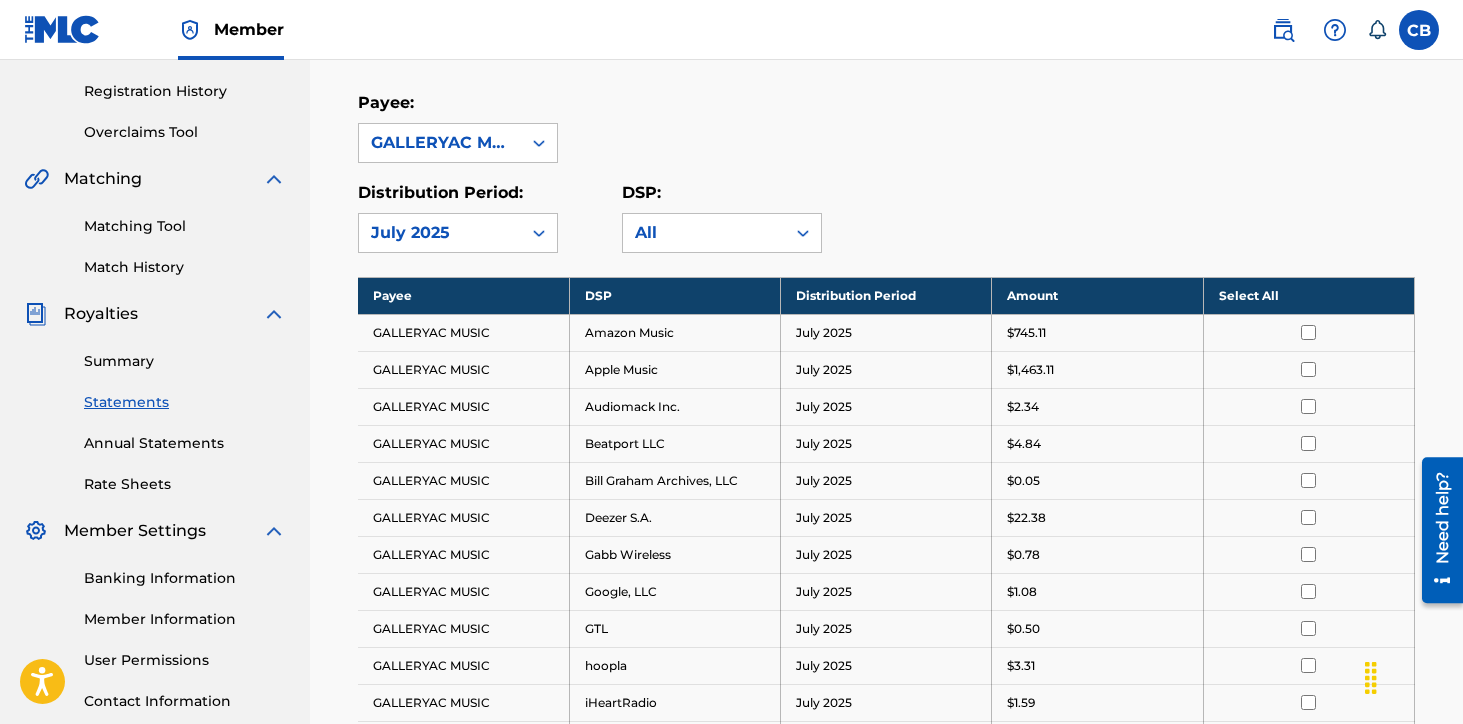 click on "Select All" at bounding box center [1308, 295] 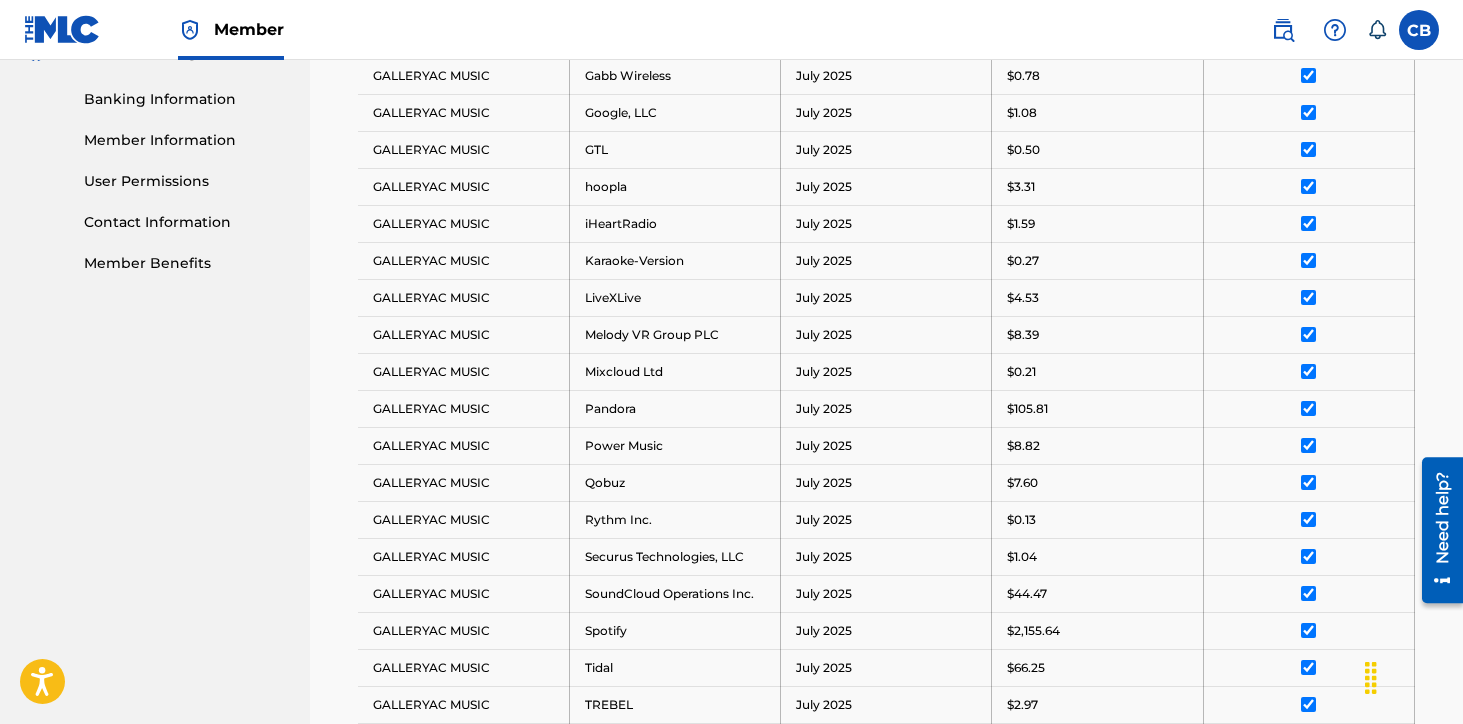 scroll, scrollTop: 1262, scrollLeft: 0, axis: vertical 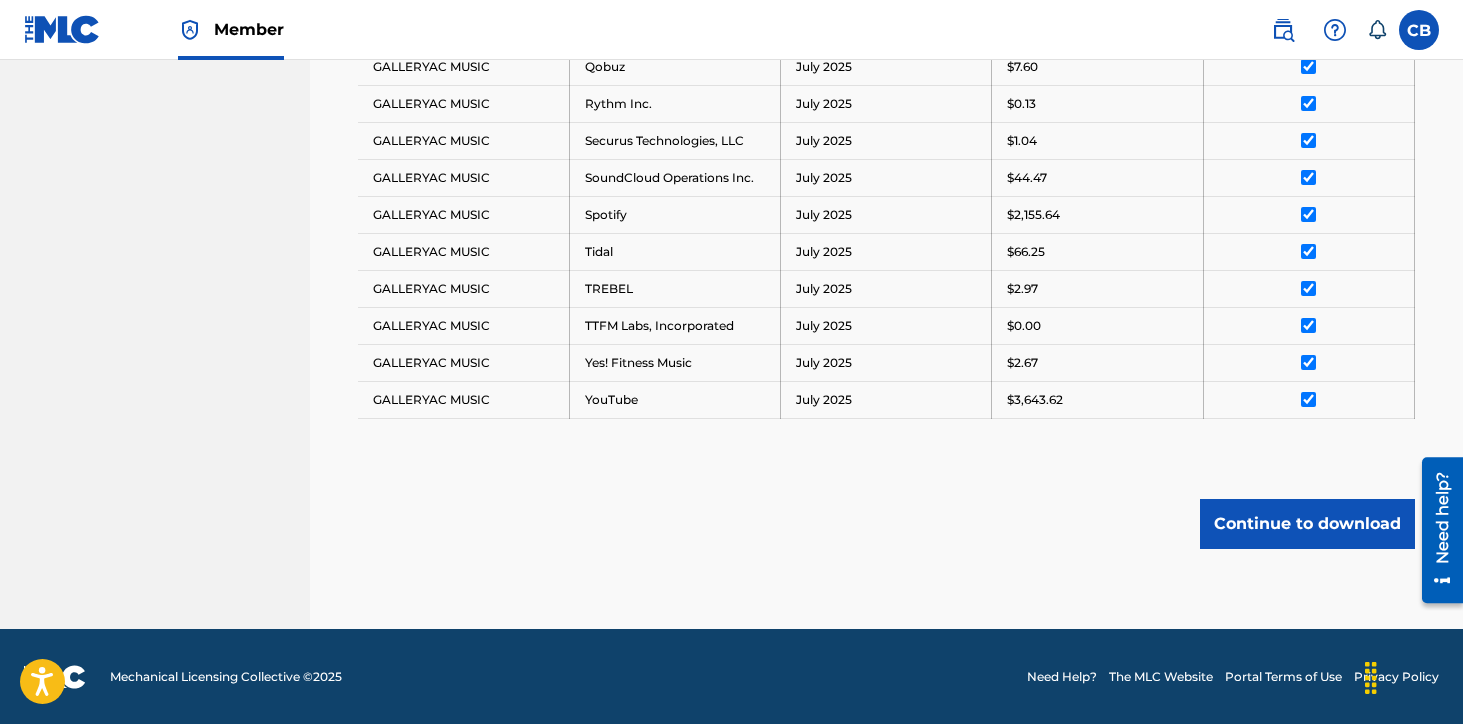 click on "Continue to download" at bounding box center [1307, 524] 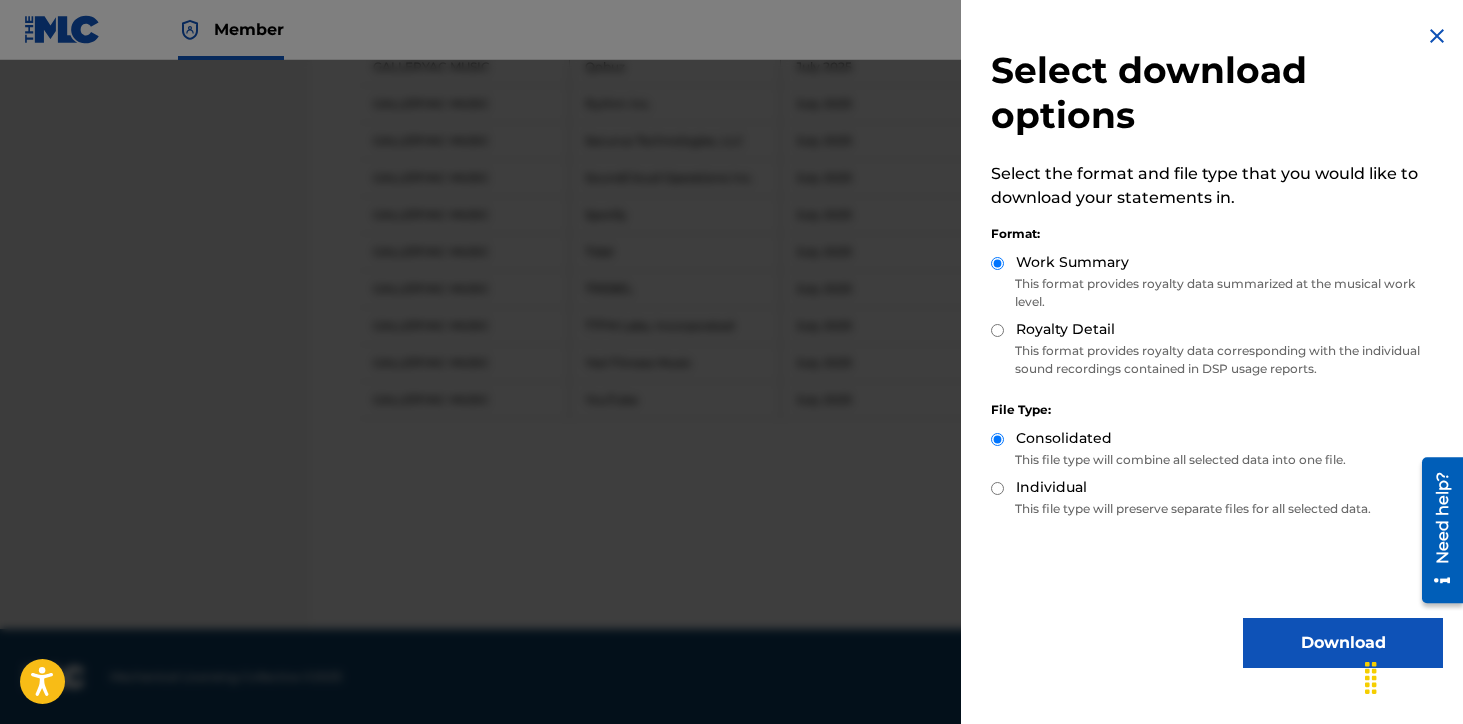 click on "Royalty Detail" at bounding box center [1065, 329] 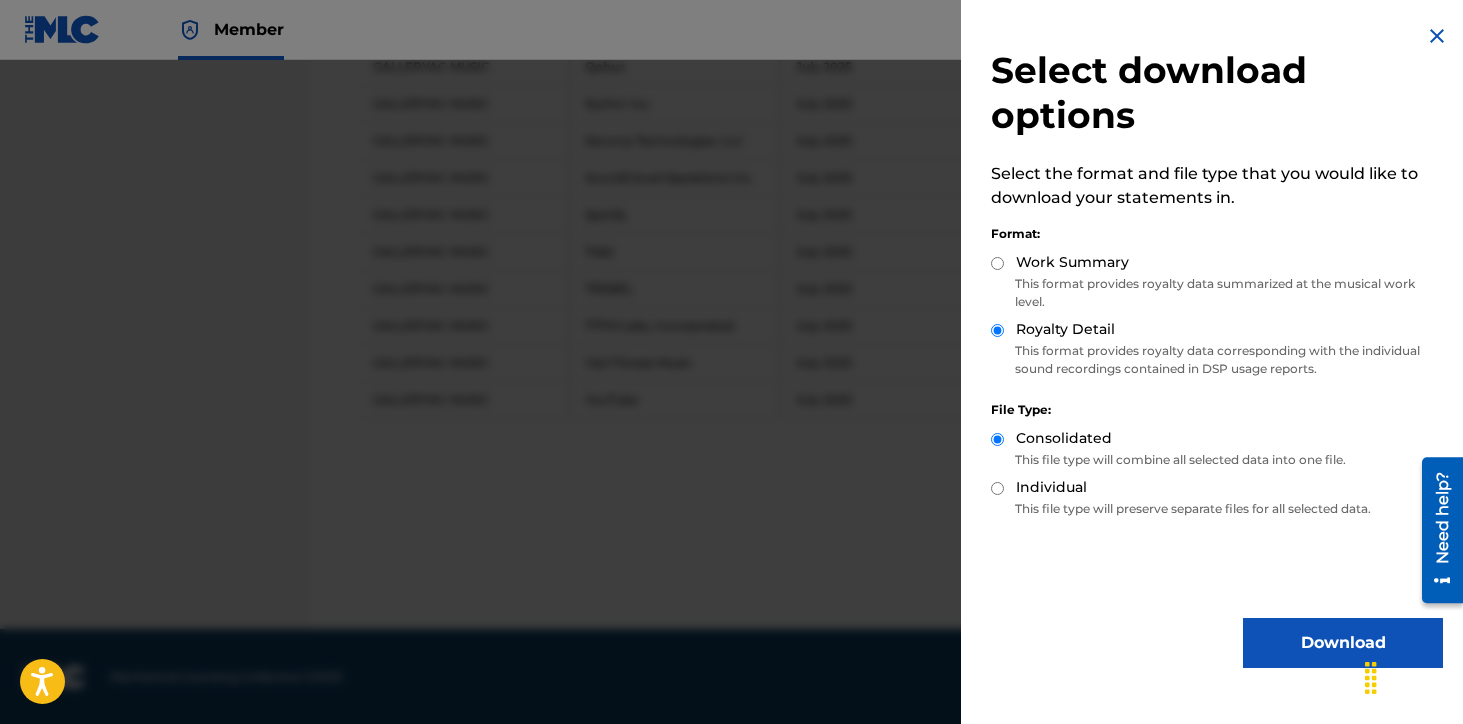click on "Download" at bounding box center (1343, 643) 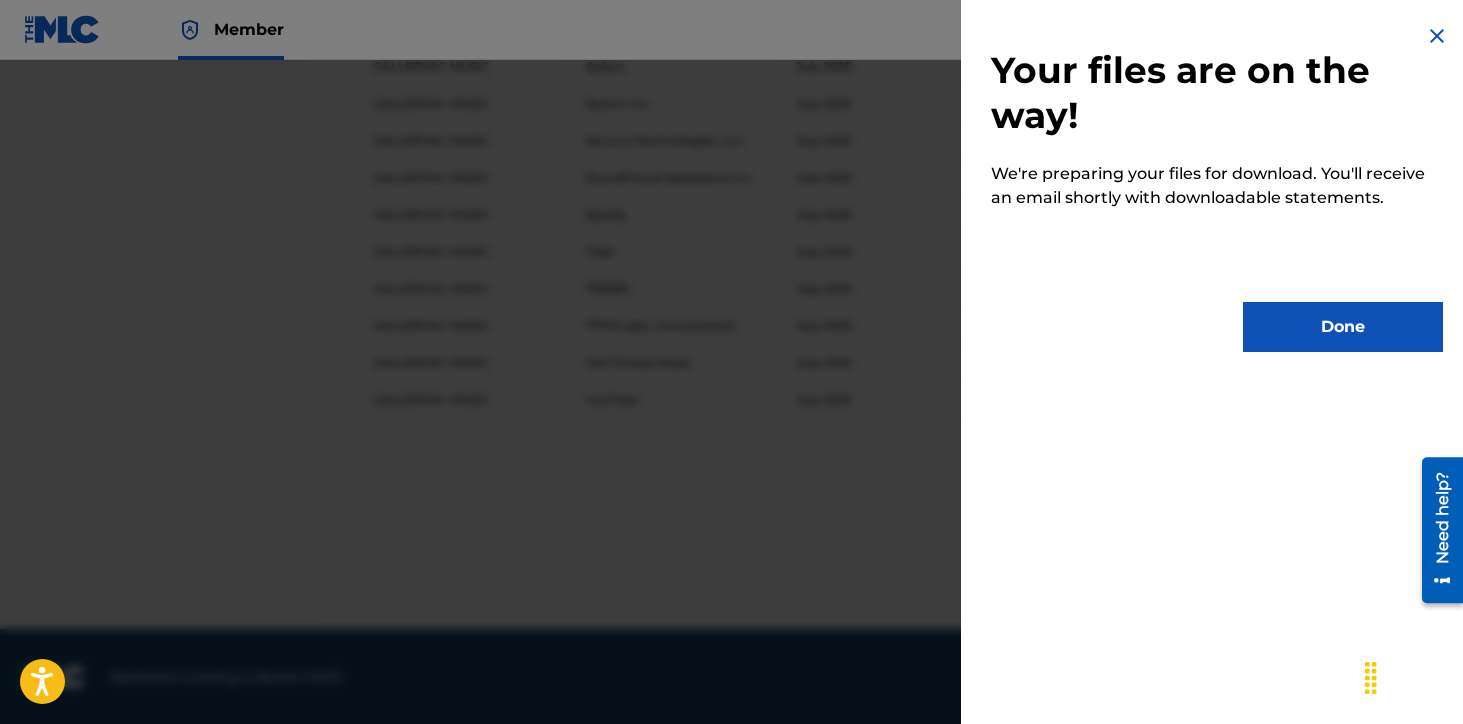 click on "Done" at bounding box center (1343, 327) 